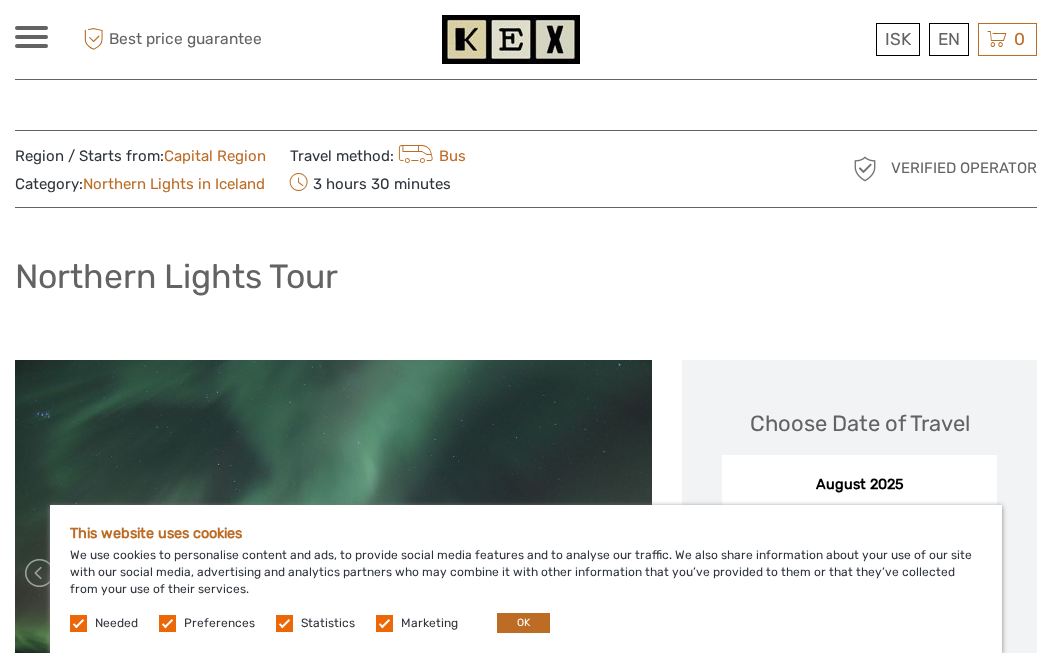 scroll, scrollTop: 72, scrollLeft: 0, axis: vertical 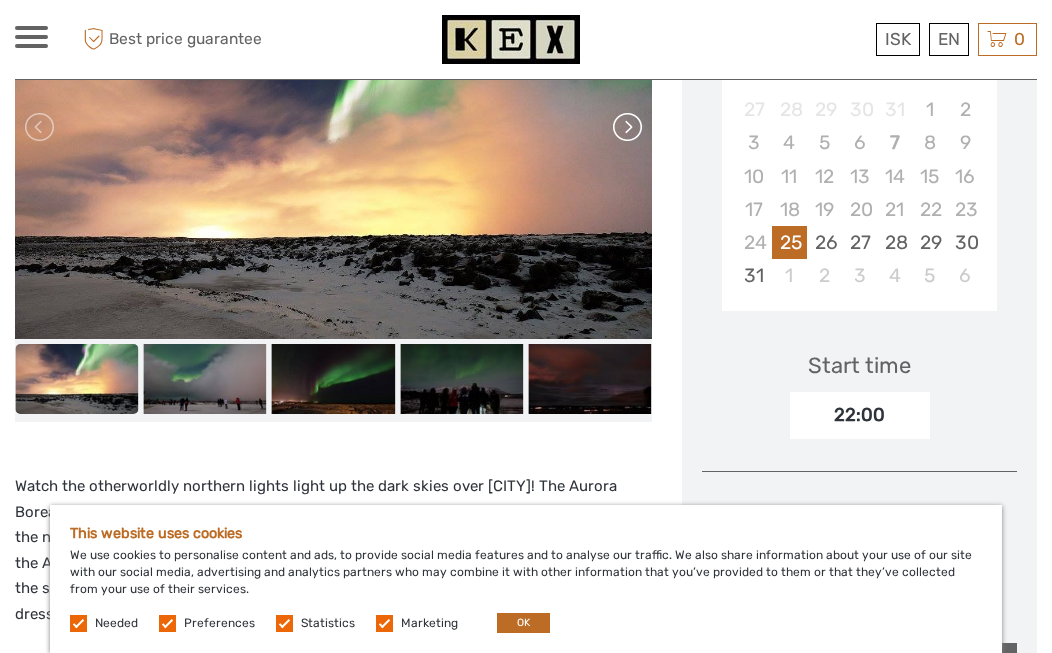click at bounding box center [626, 127] 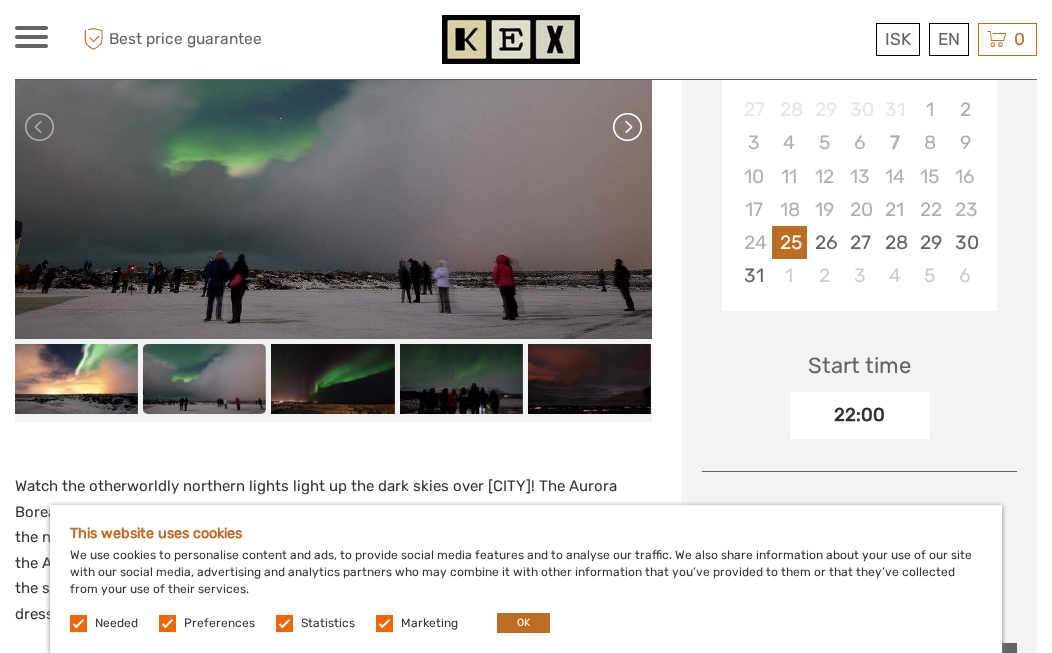 click at bounding box center [626, 127] 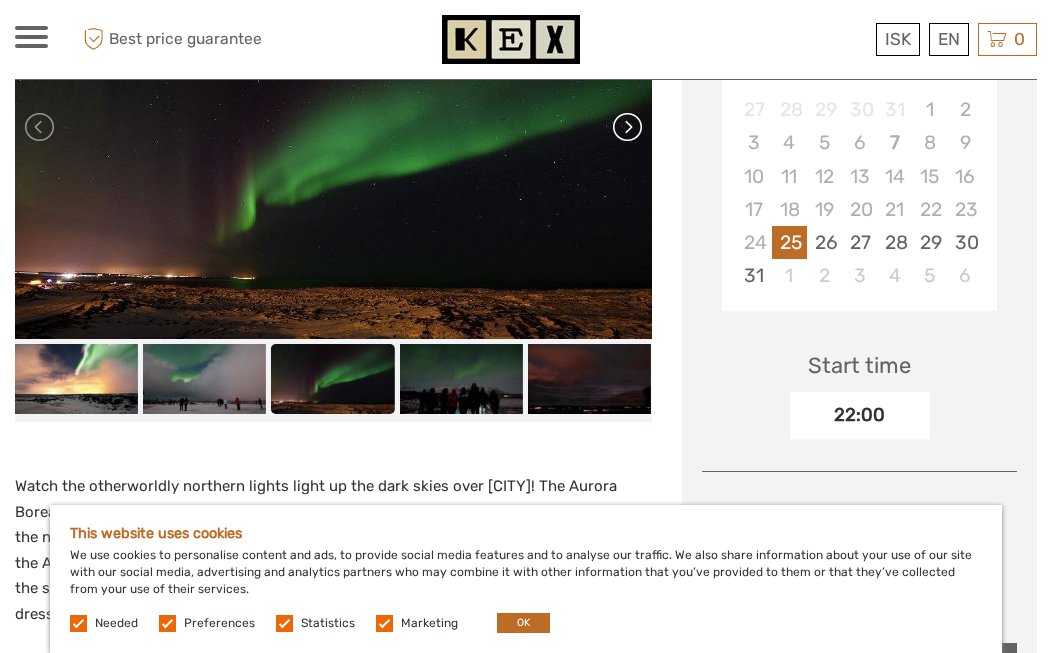 click at bounding box center [626, 127] 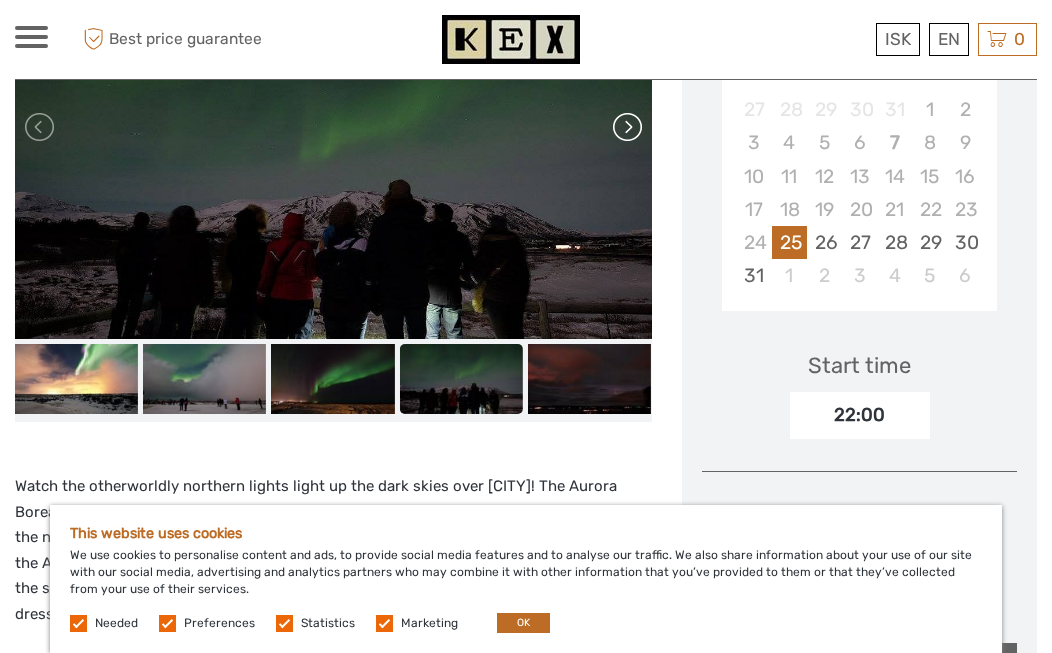 click at bounding box center [626, 127] 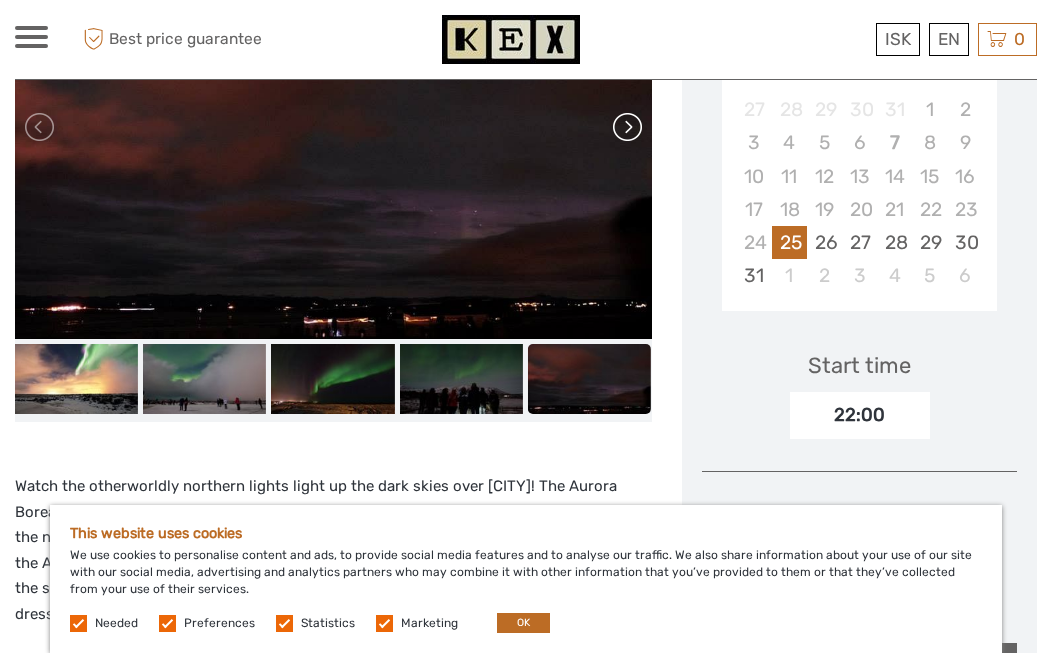 click at bounding box center (626, 127) 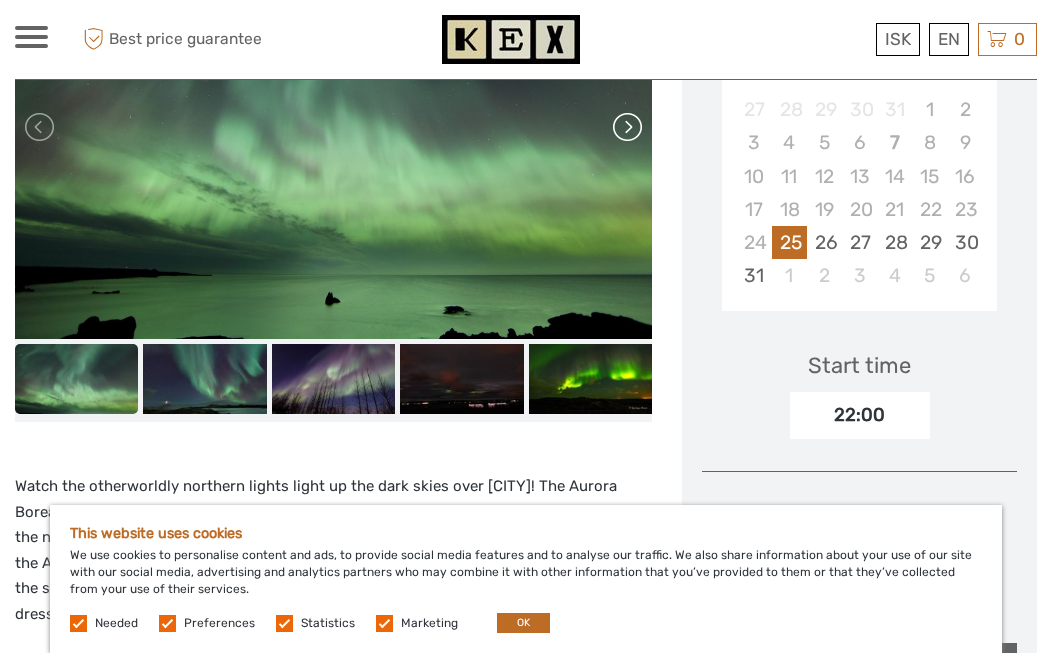 click at bounding box center (626, 127) 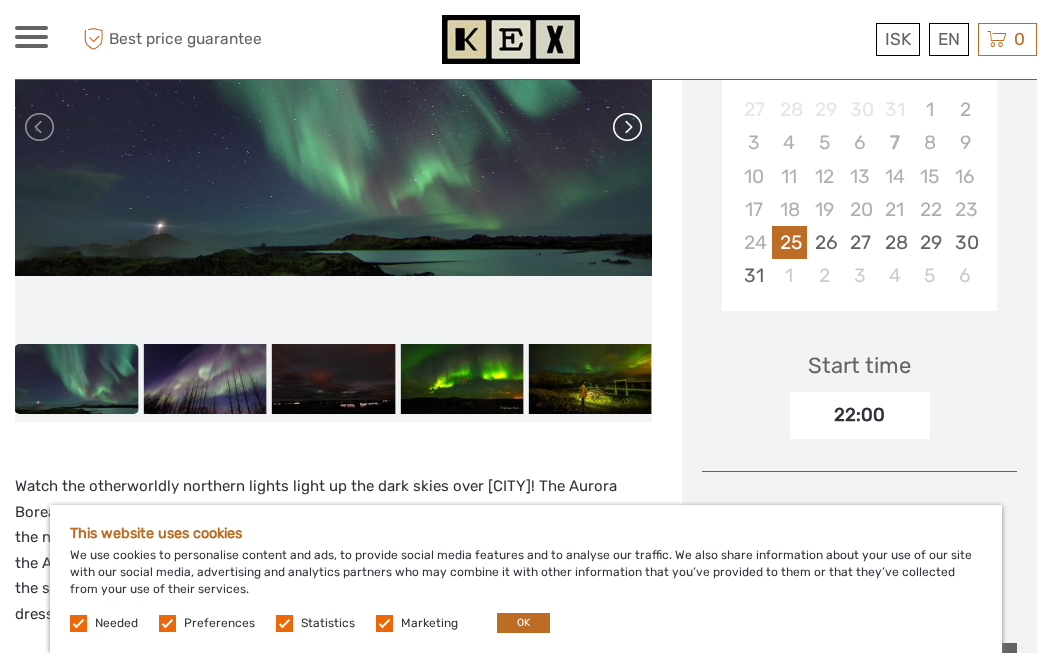 click at bounding box center [626, 127] 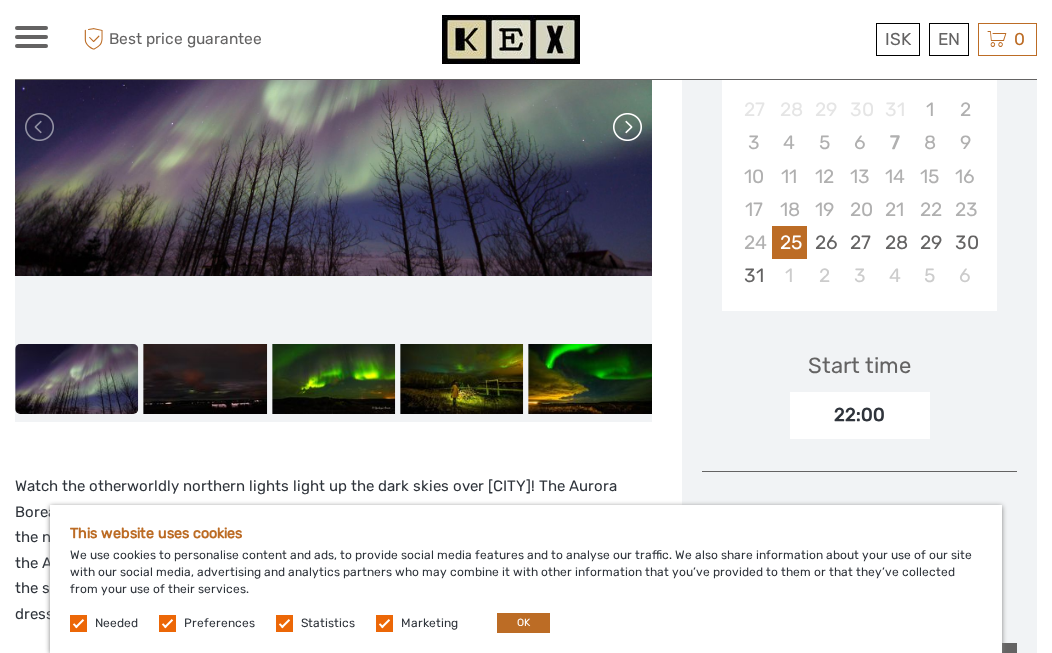 click at bounding box center (626, 127) 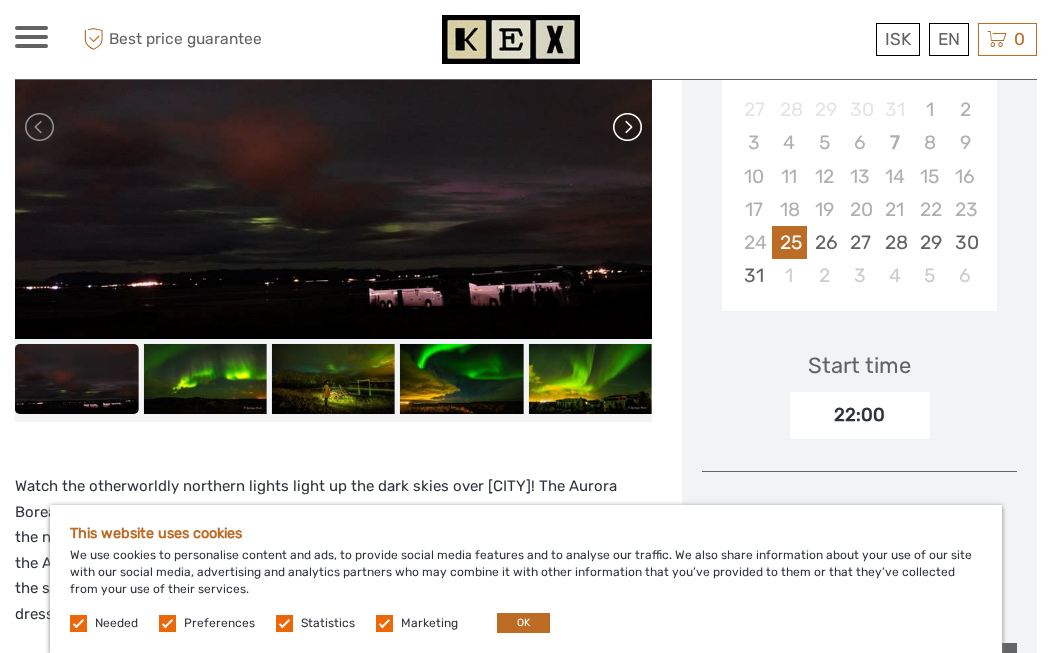 click at bounding box center (626, 127) 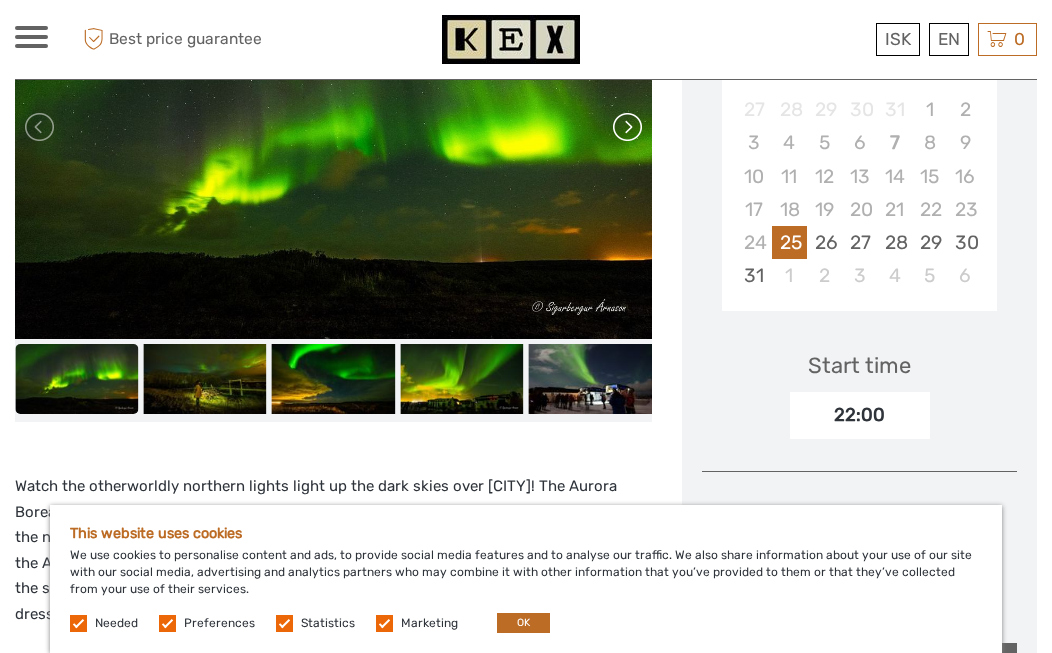 click at bounding box center [626, 127] 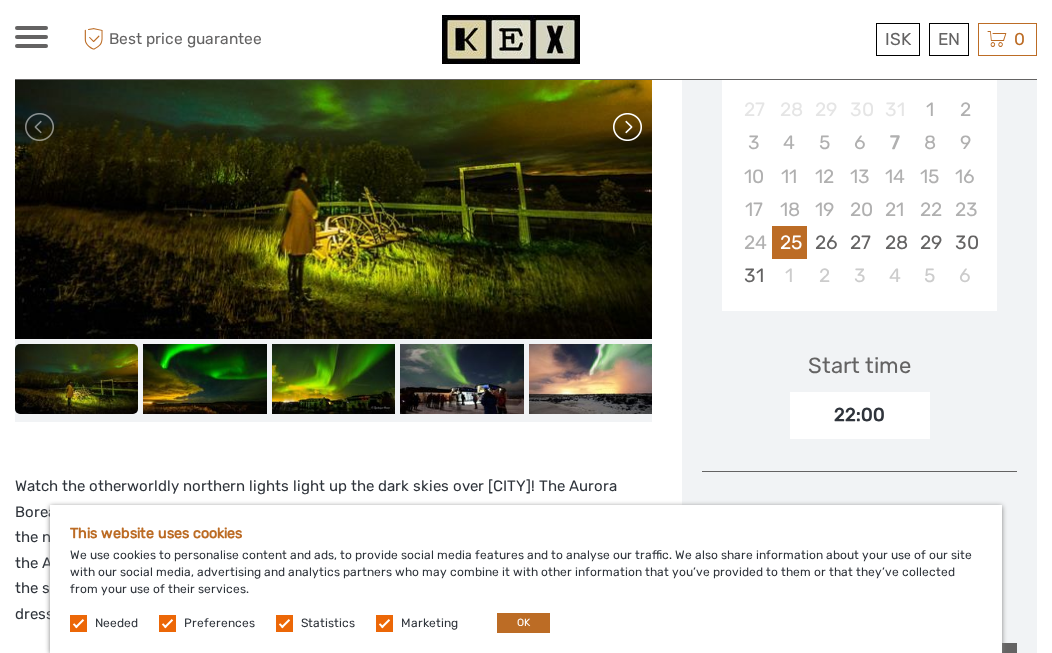 click at bounding box center [626, 127] 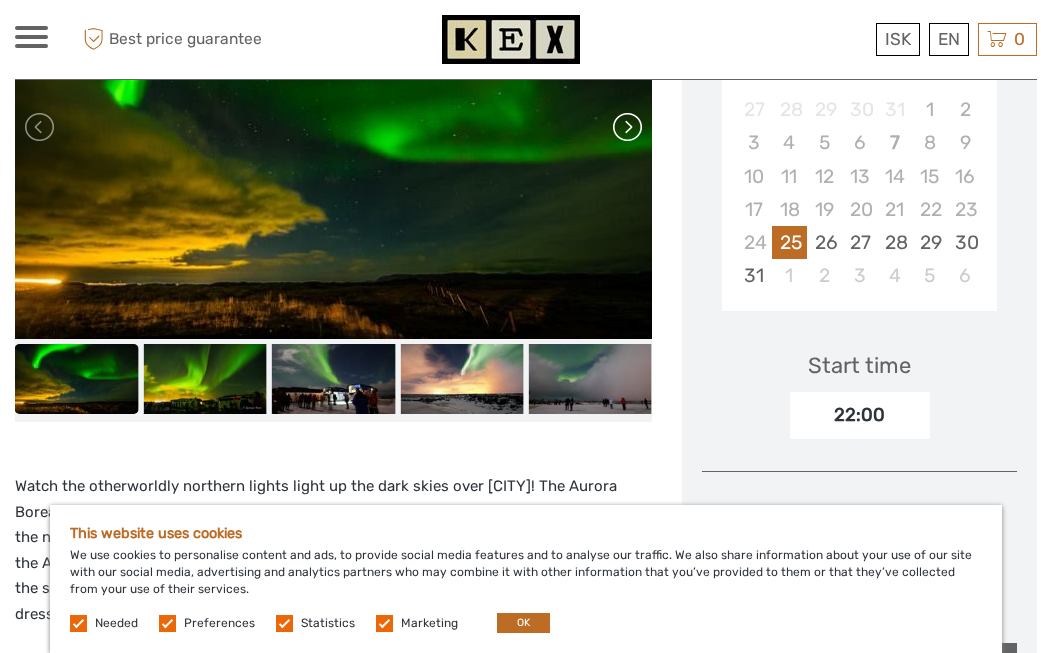 click at bounding box center [626, 127] 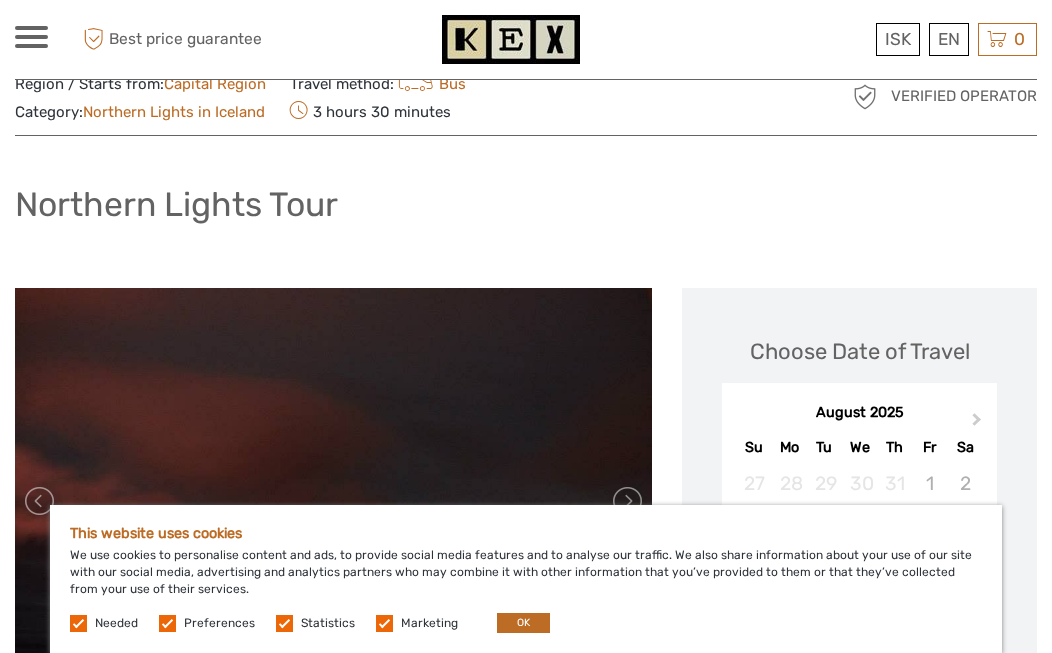 scroll, scrollTop: 86, scrollLeft: 0, axis: vertical 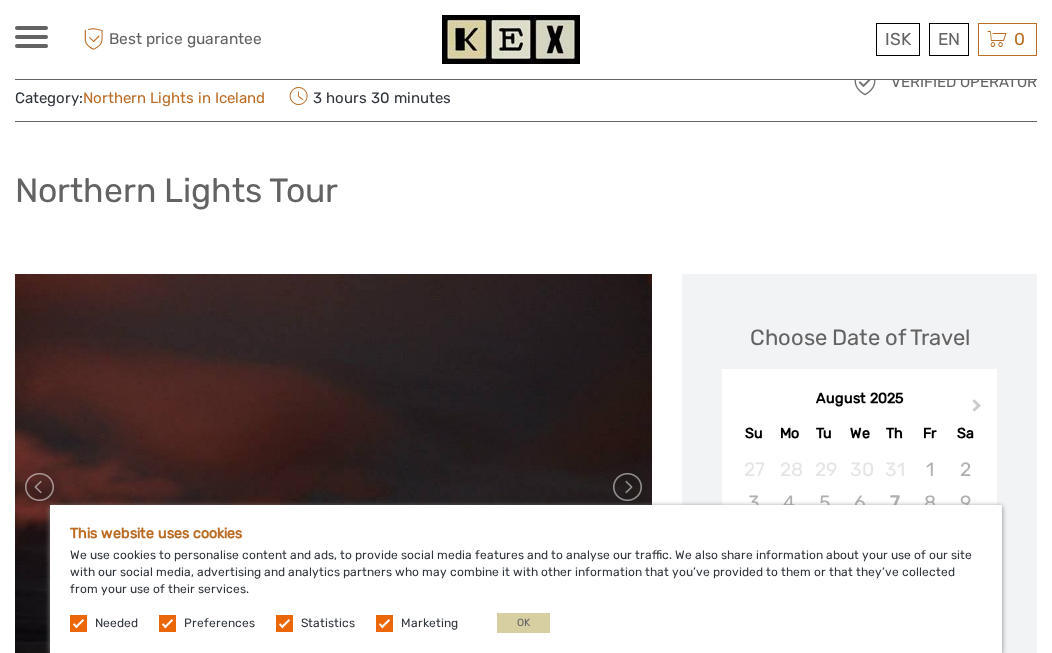 click on "OK" at bounding box center [523, 623] 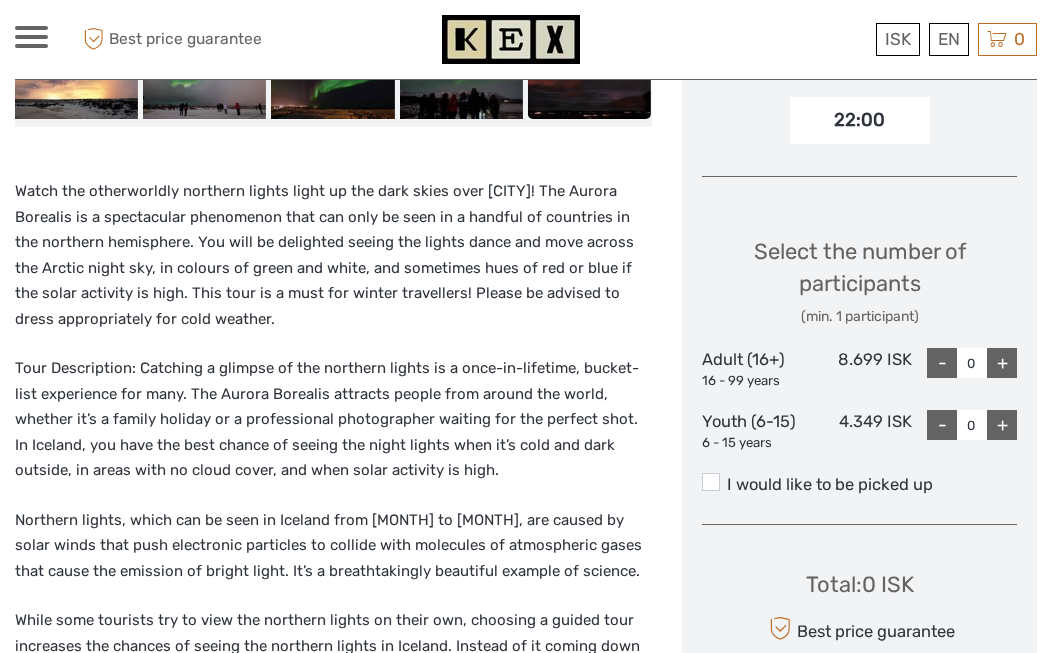scroll, scrollTop: 742, scrollLeft: 0, axis: vertical 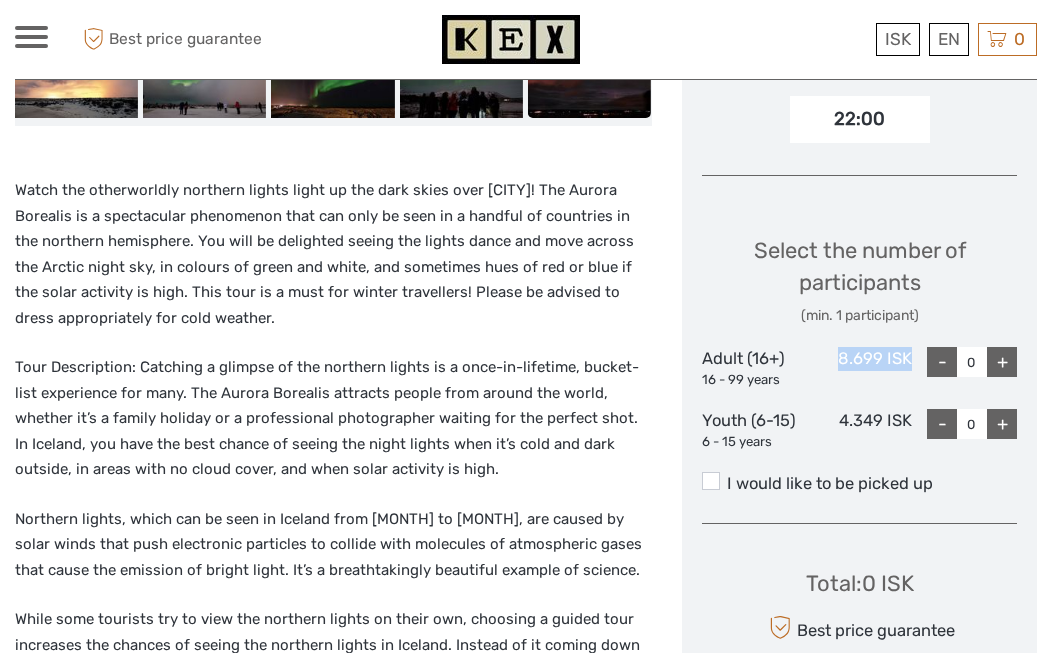 drag, startPoint x: 914, startPoint y: 353, endPoint x: 835, endPoint y: 354, distance: 79.00633 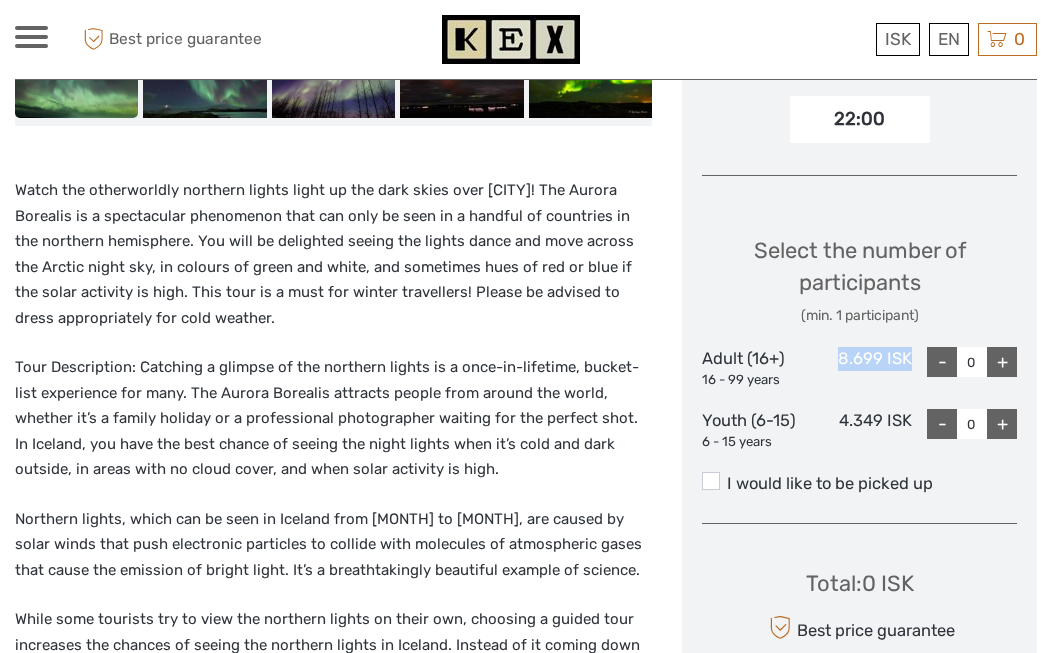 copy on "8.699 ISK" 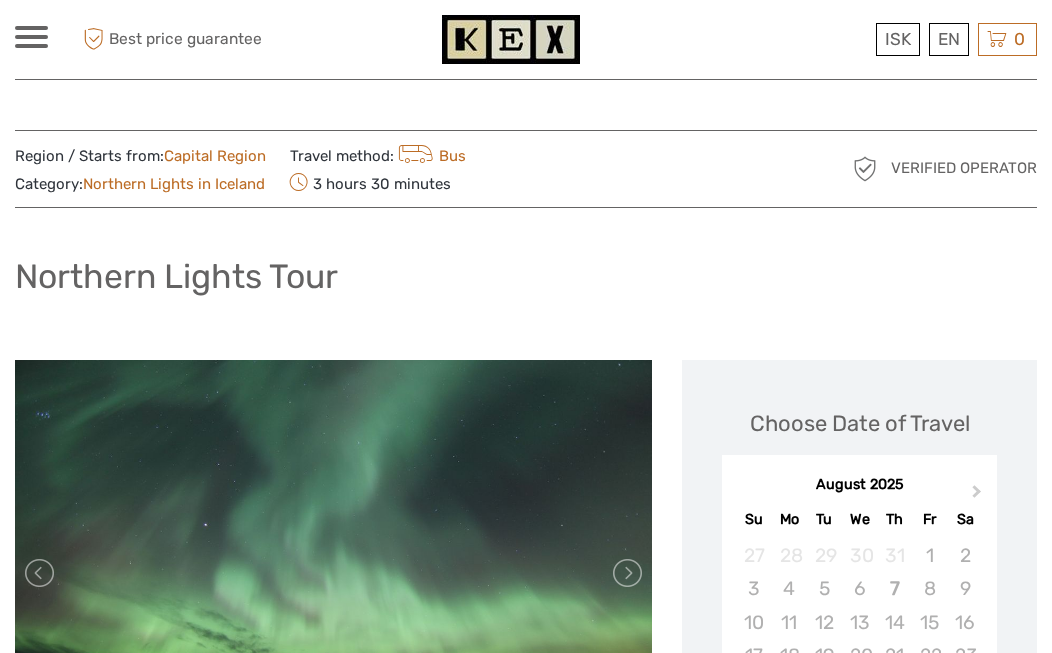 scroll, scrollTop: 0, scrollLeft: 0, axis: both 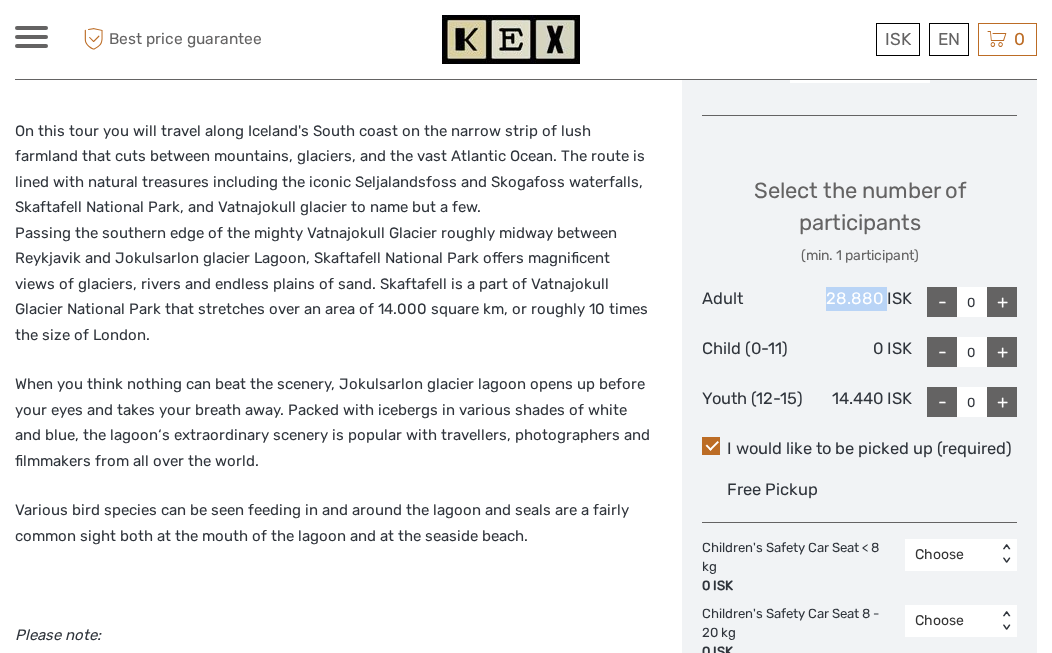 drag, startPoint x: 886, startPoint y: 294, endPoint x: 812, endPoint y: 292, distance: 74.02702 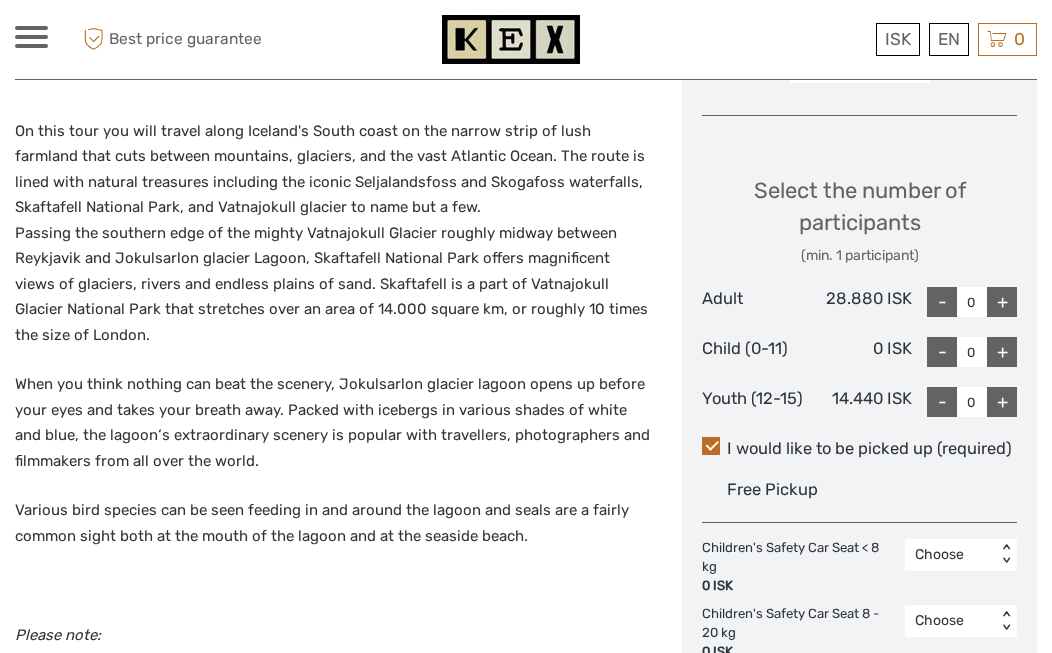 click on "28.880 ISK" at bounding box center (859, 302) 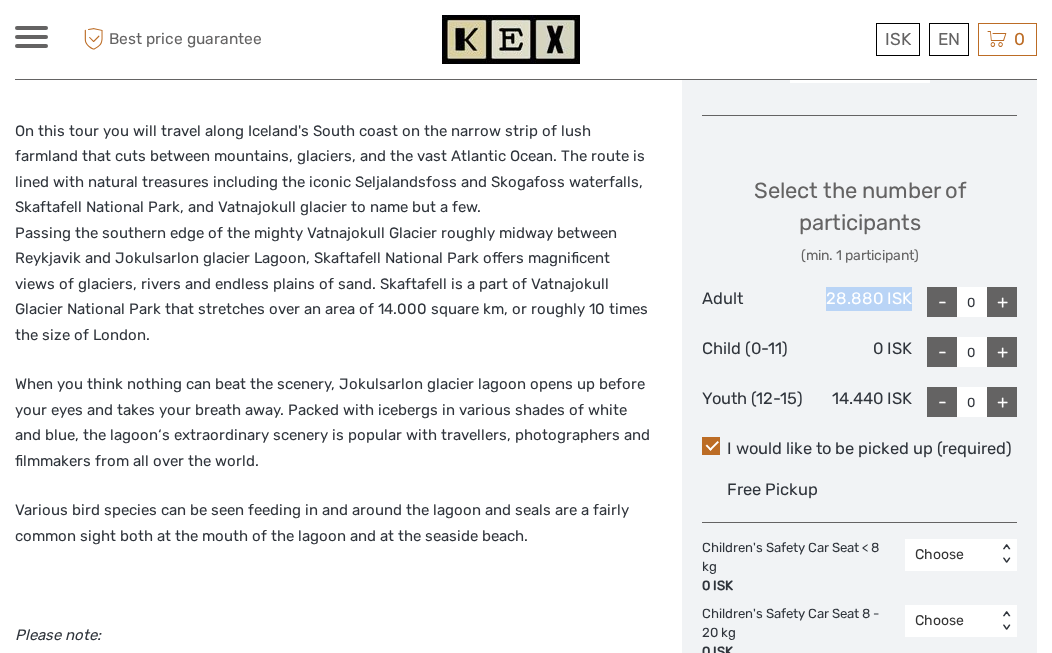 drag, startPoint x: 914, startPoint y: 290, endPoint x: 816, endPoint y: 292, distance: 98.02041 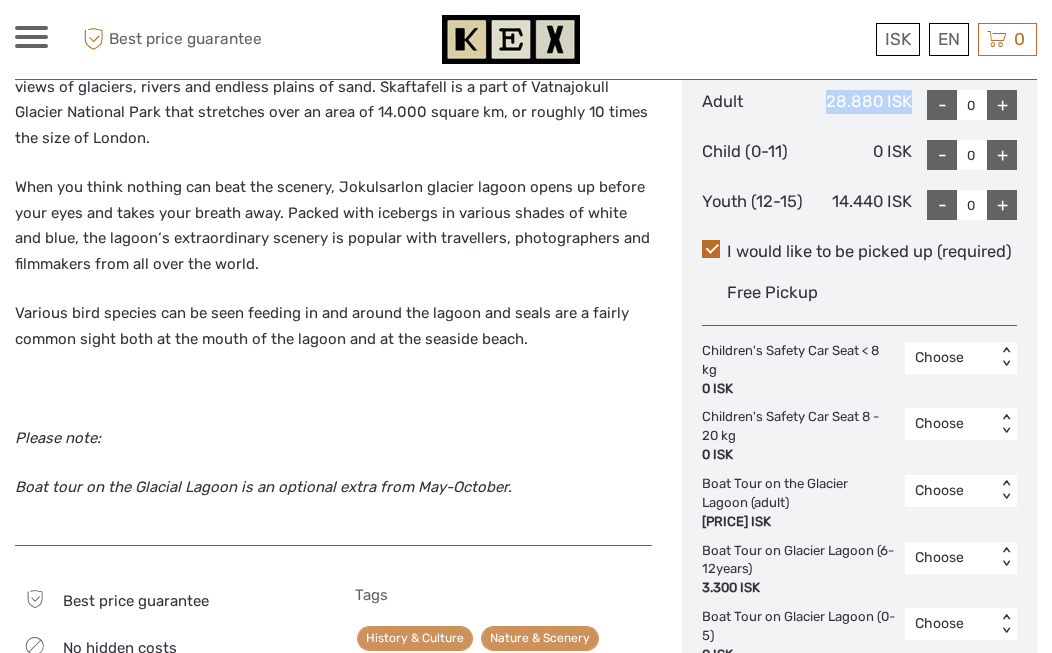 scroll, scrollTop: 819, scrollLeft: 0, axis: vertical 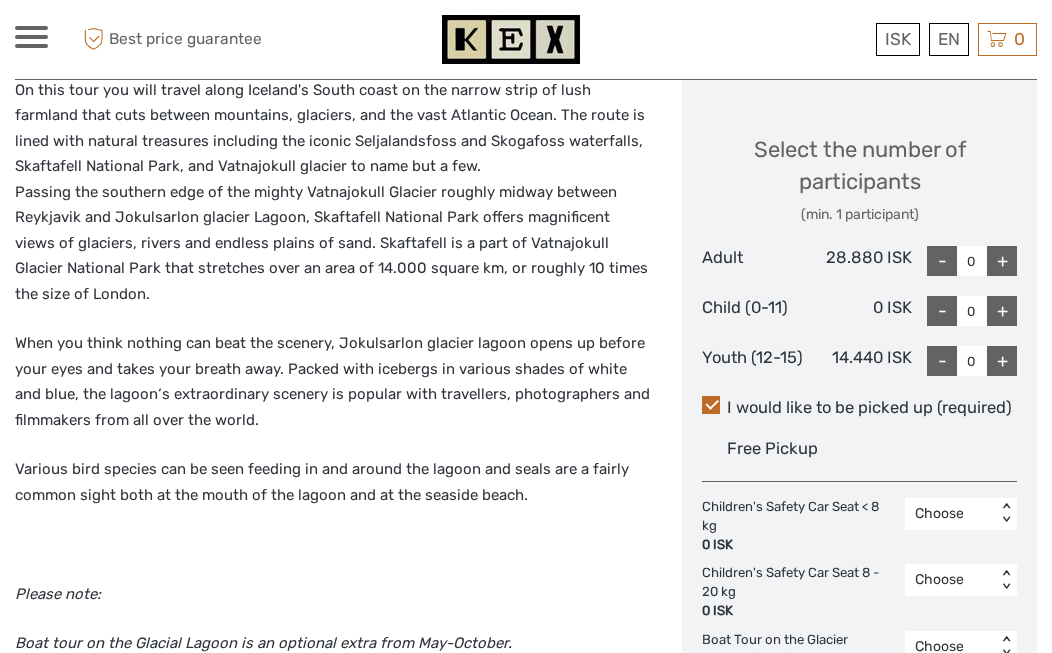 click on "28.880 ISK" at bounding box center [859, 261] 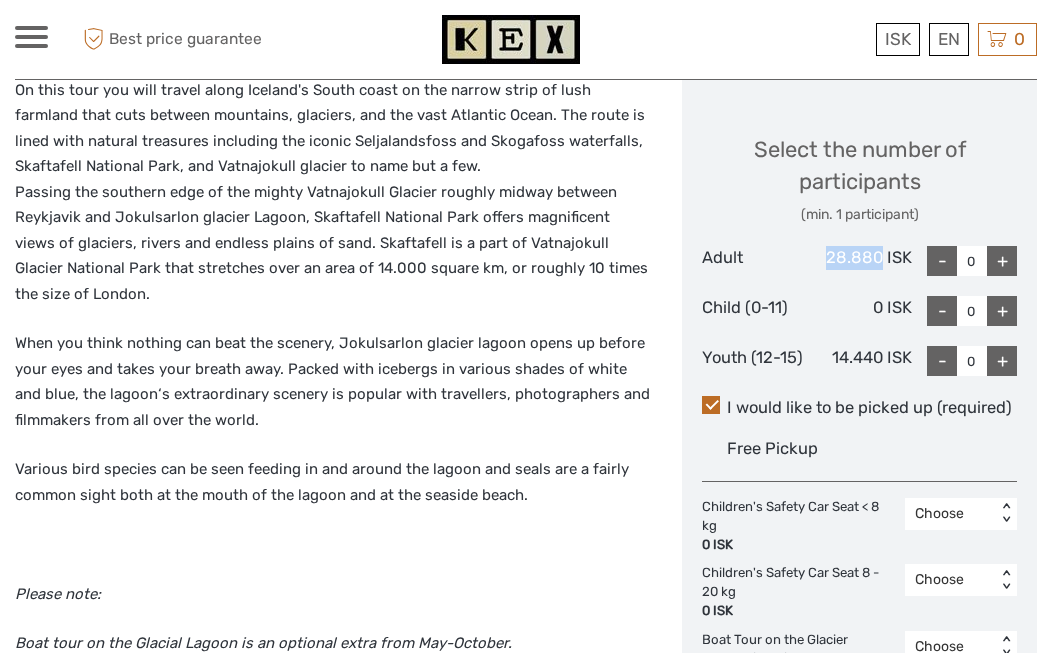 drag, startPoint x: 885, startPoint y: 254, endPoint x: 821, endPoint y: 253, distance: 64.00781 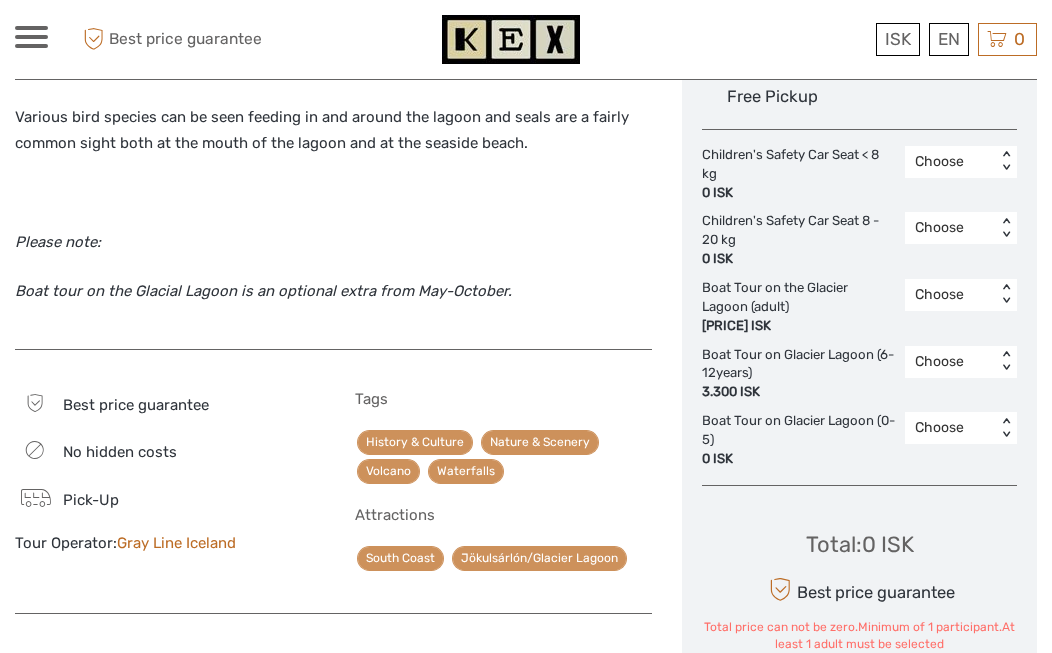 scroll, scrollTop: 1177, scrollLeft: 0, axis: vertical 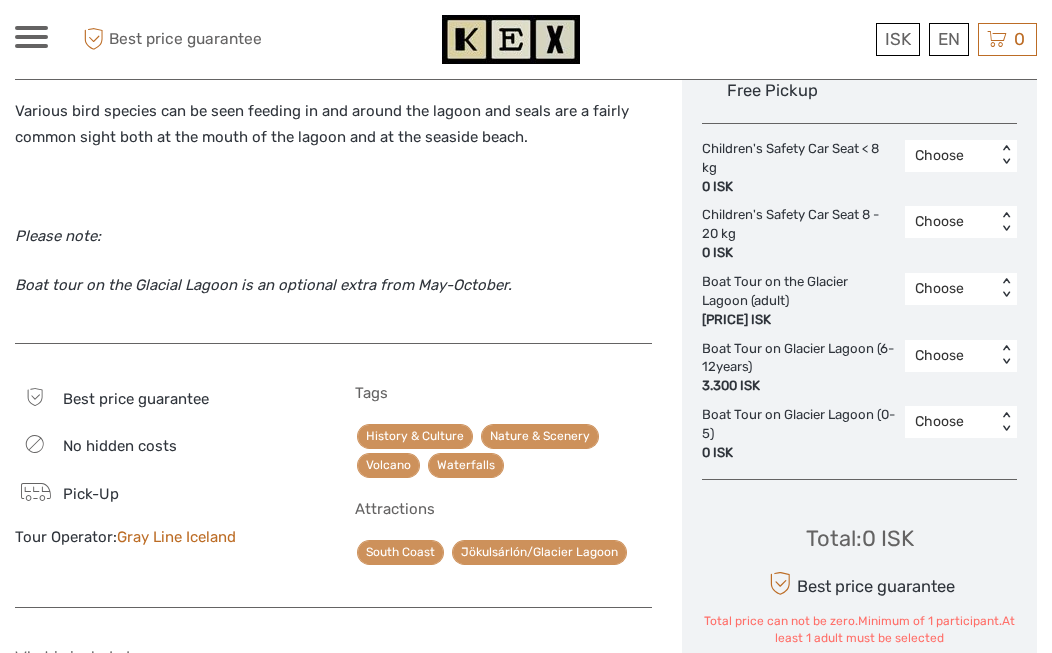 click on "Choose" at bounding box center [950, 289] 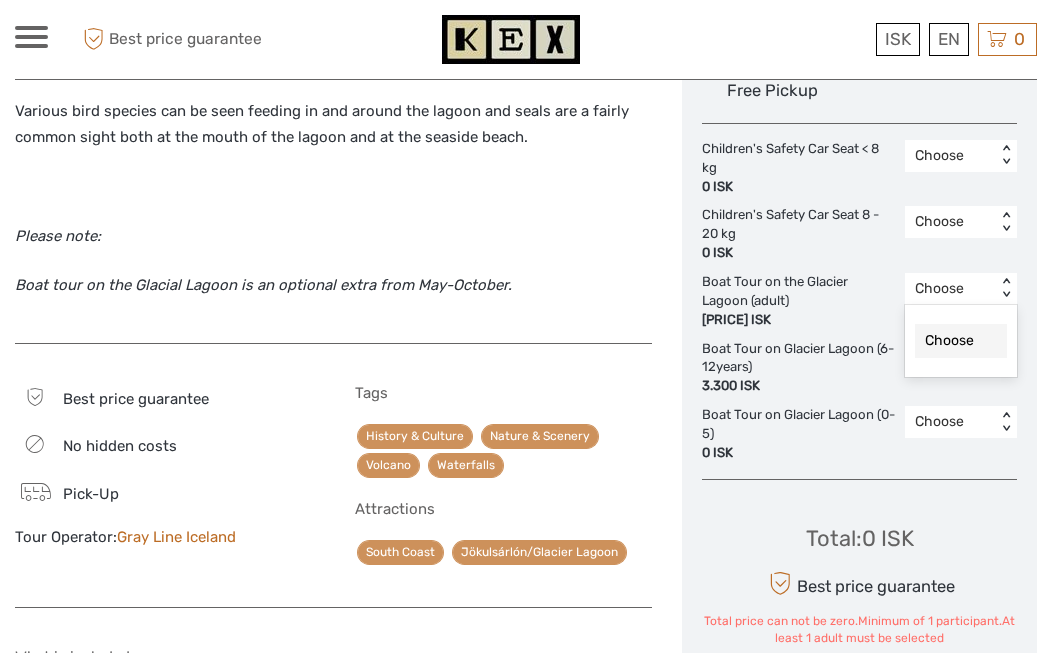 click on "Choose" at bounding box center (961, 341) 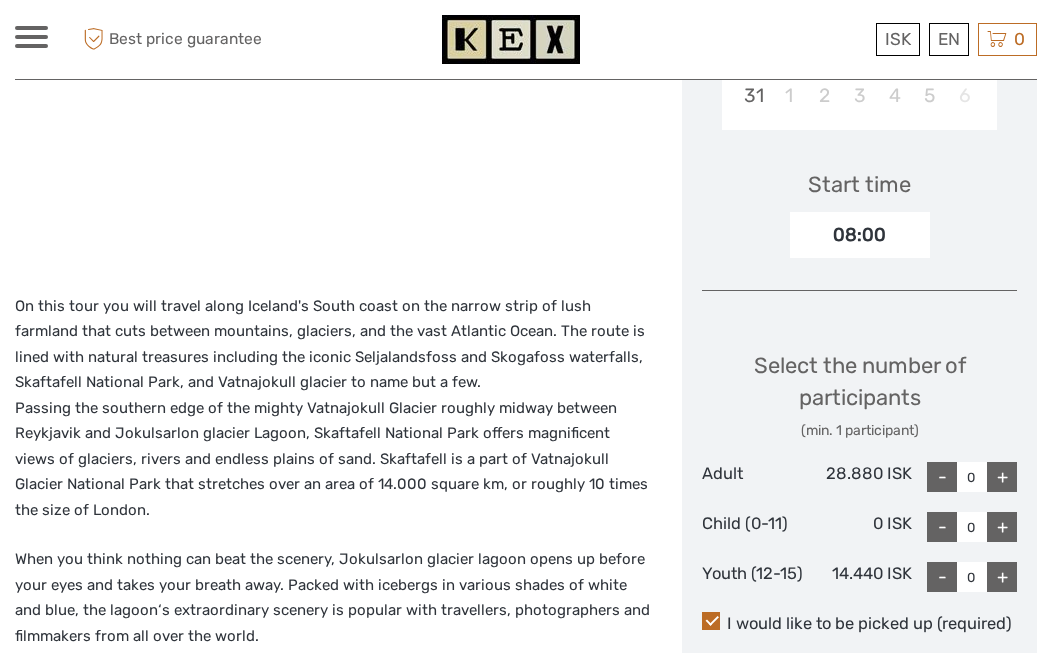 scroll, scrollTop: 607, scrollLeft: 0, axis: vertical 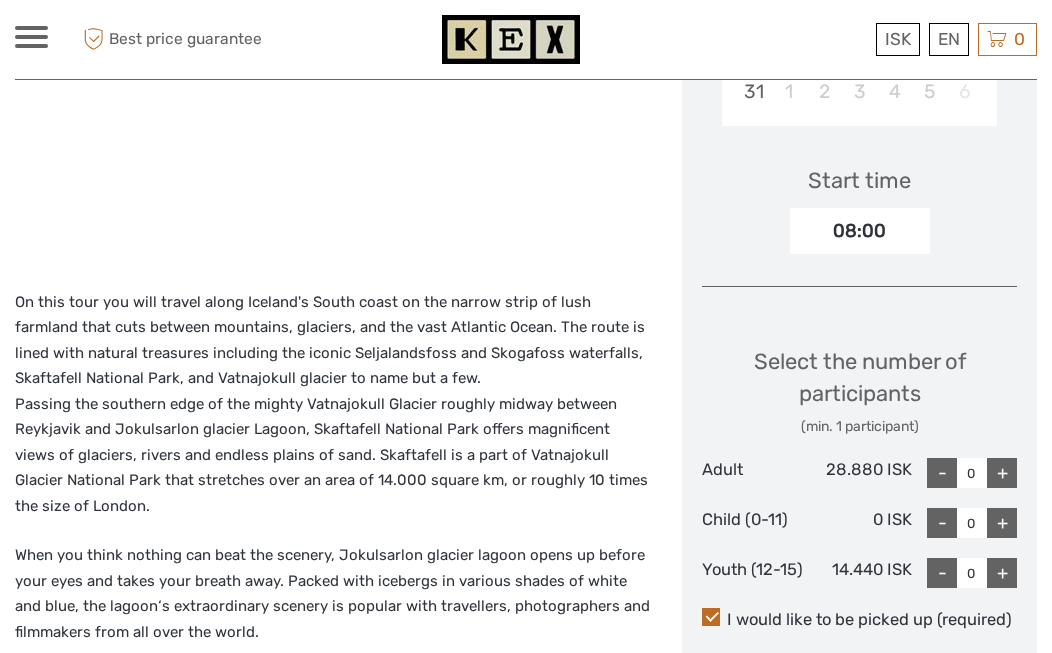 click on "+" at bounding box center (1002, 473) 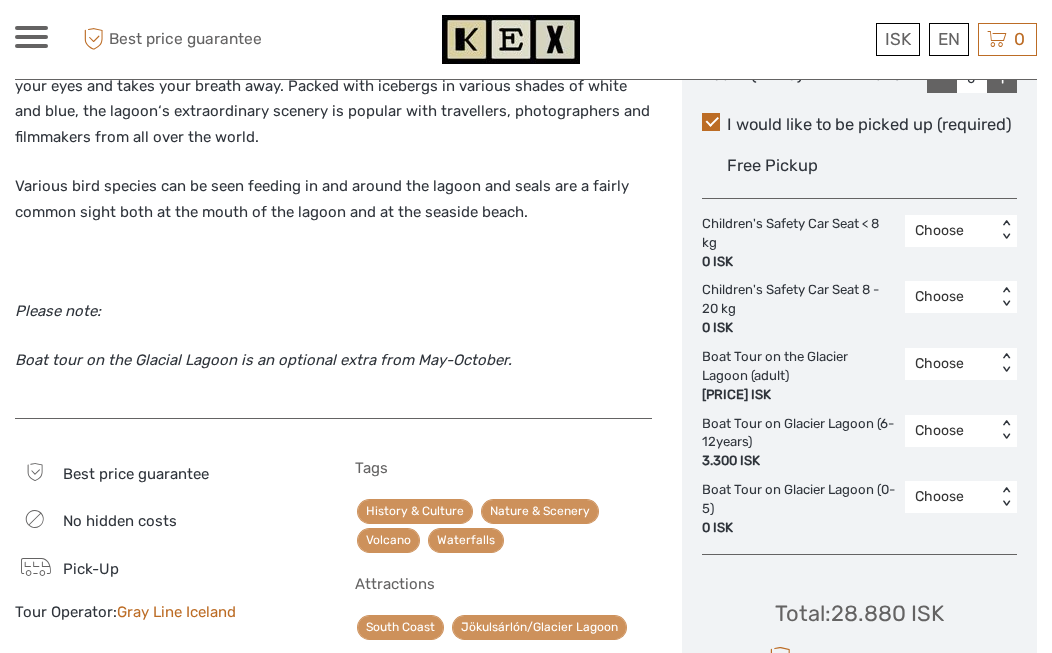 scroll, scrollTop: 1102, scrollLeft: 0, axis: vertical 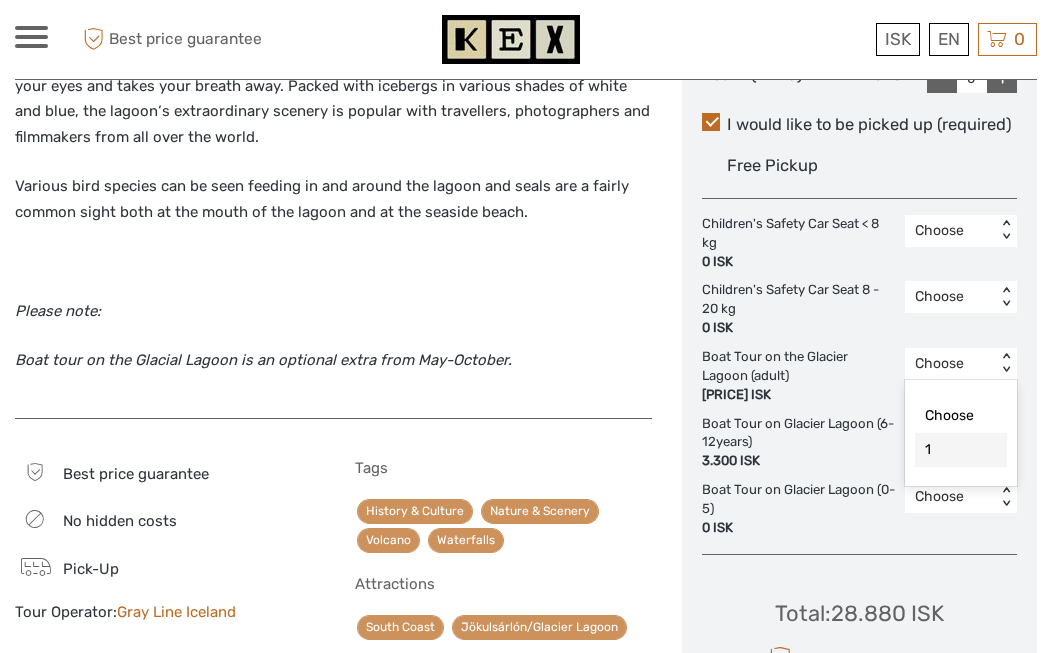 click on "1" at bounding box center [961, 450] 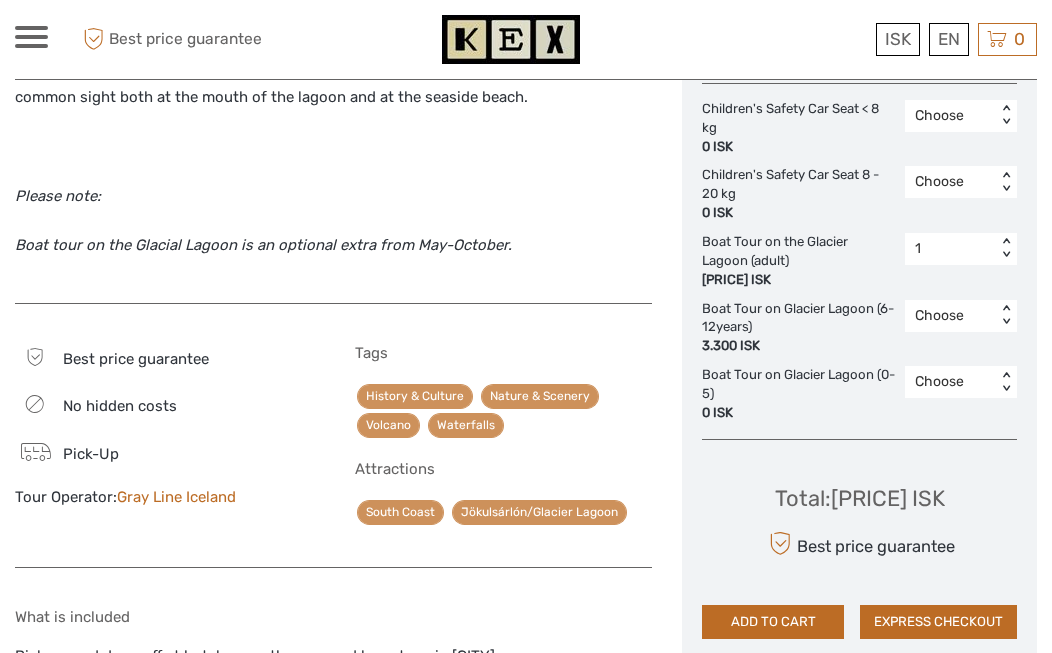 scroll, scrollTop: 1217, scrollLeft: 0, axis: vertical 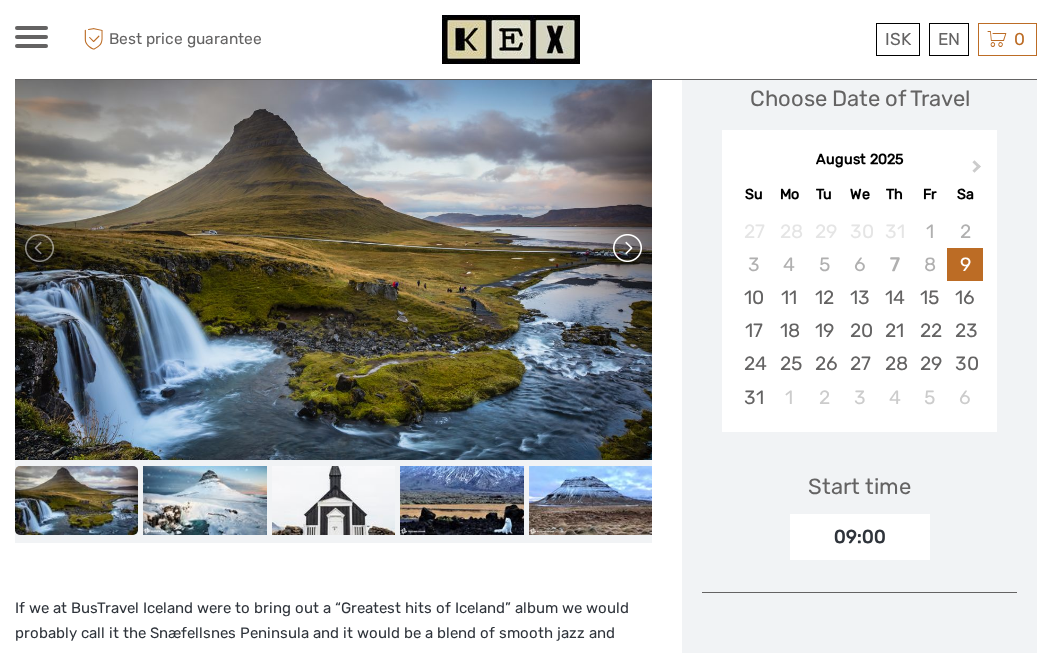 click at bounding box center (626, 248) 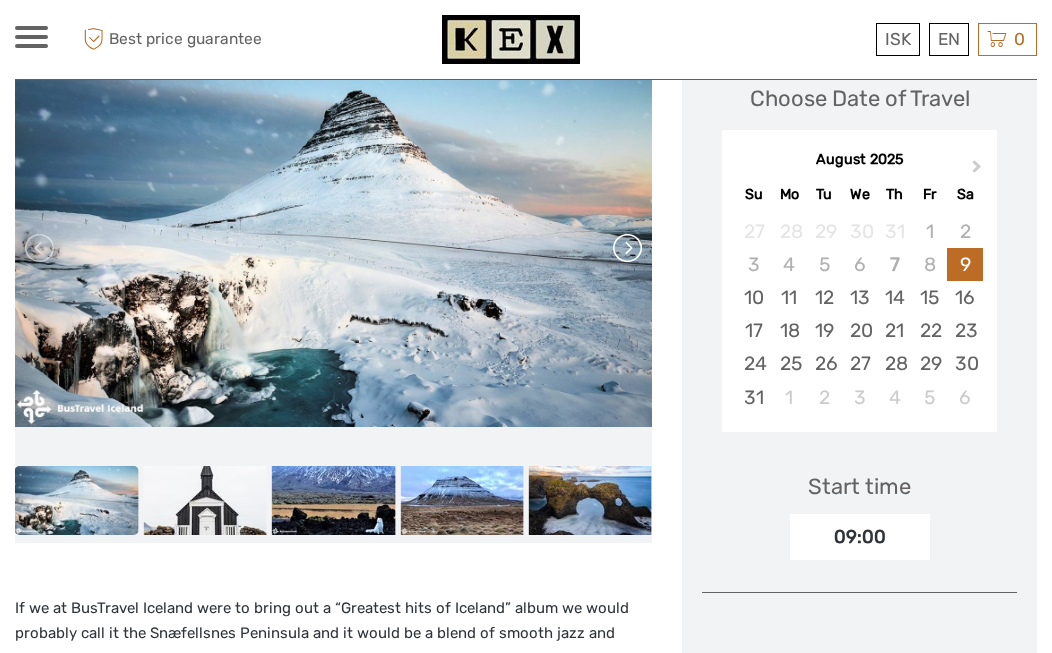 click at bounding box center (626, 248) 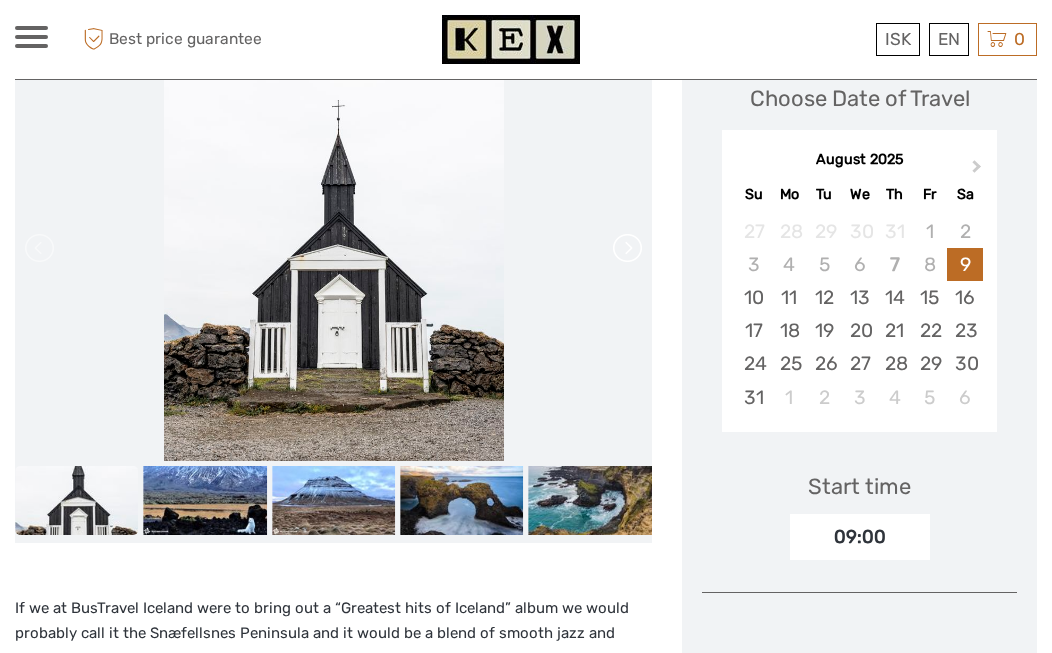 click at bounding box center (626, 248) 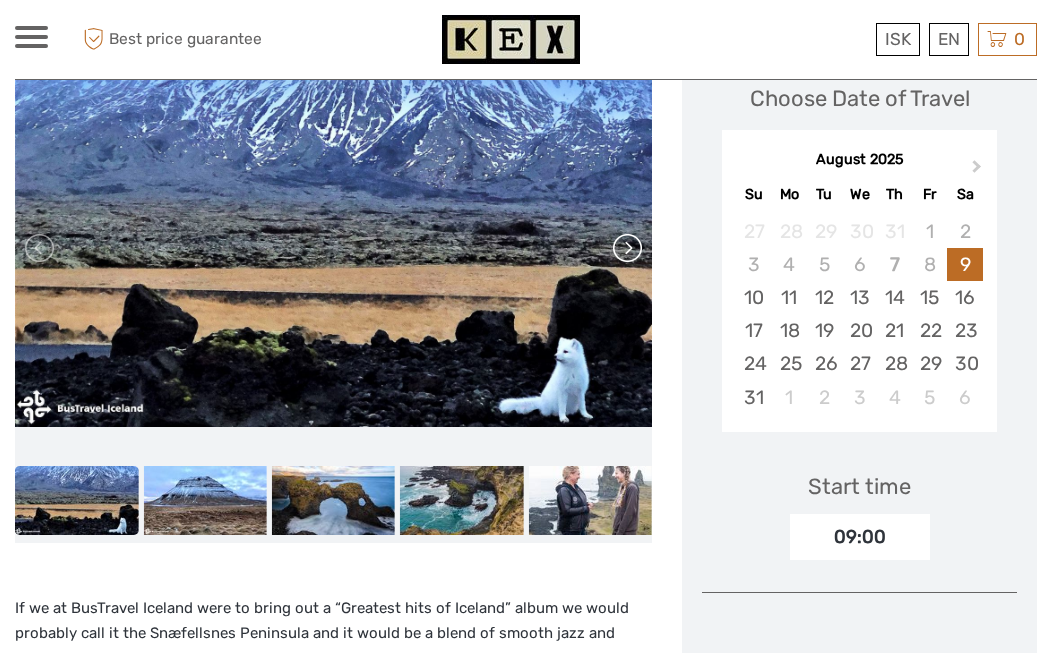 click at bounding box center (626, 248) 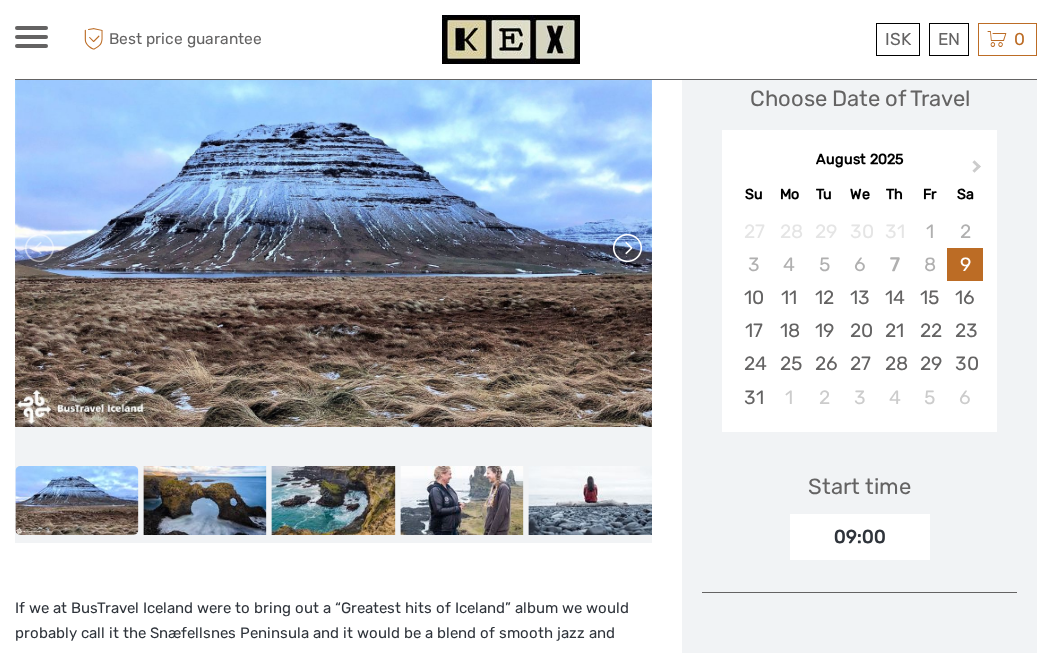 click at bounding box center (626, 248) 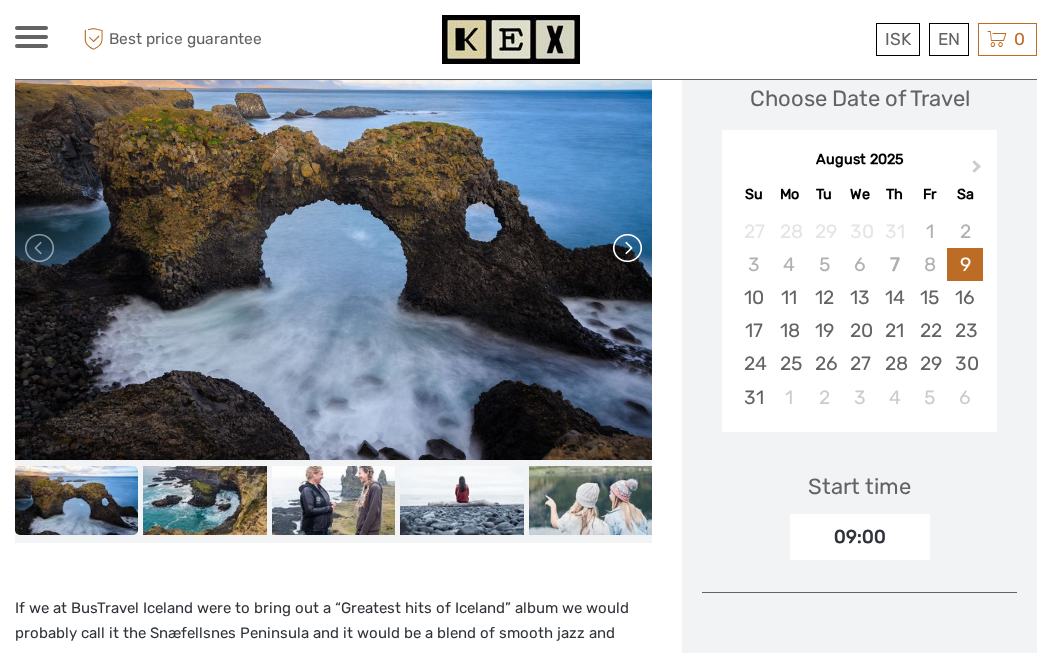 click at bounding box center (626, 248) 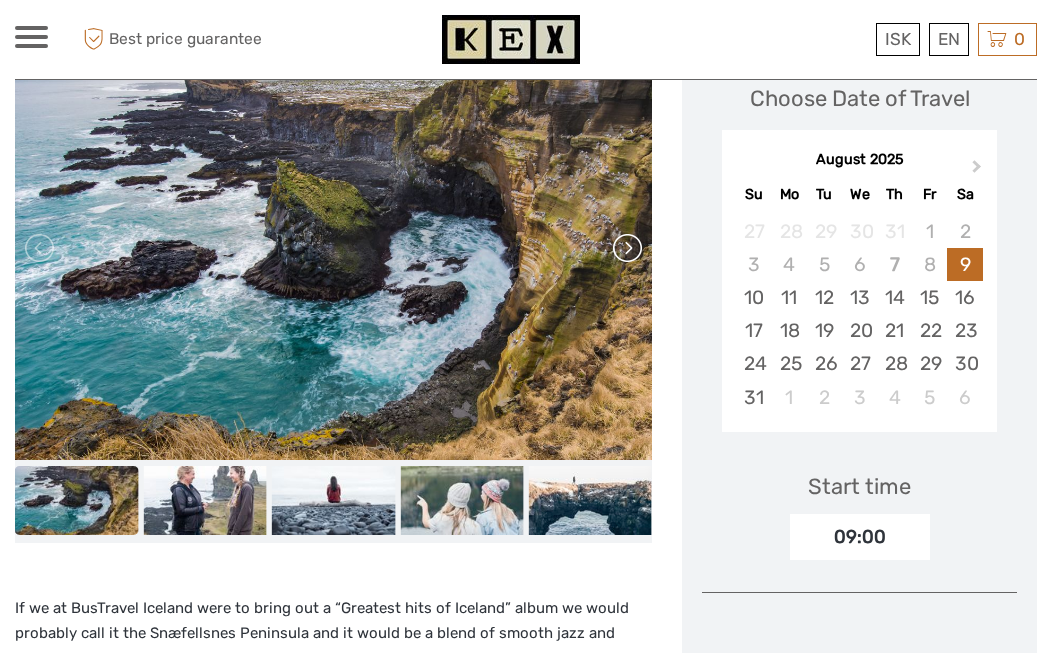 click at bounding box center (626, 248) 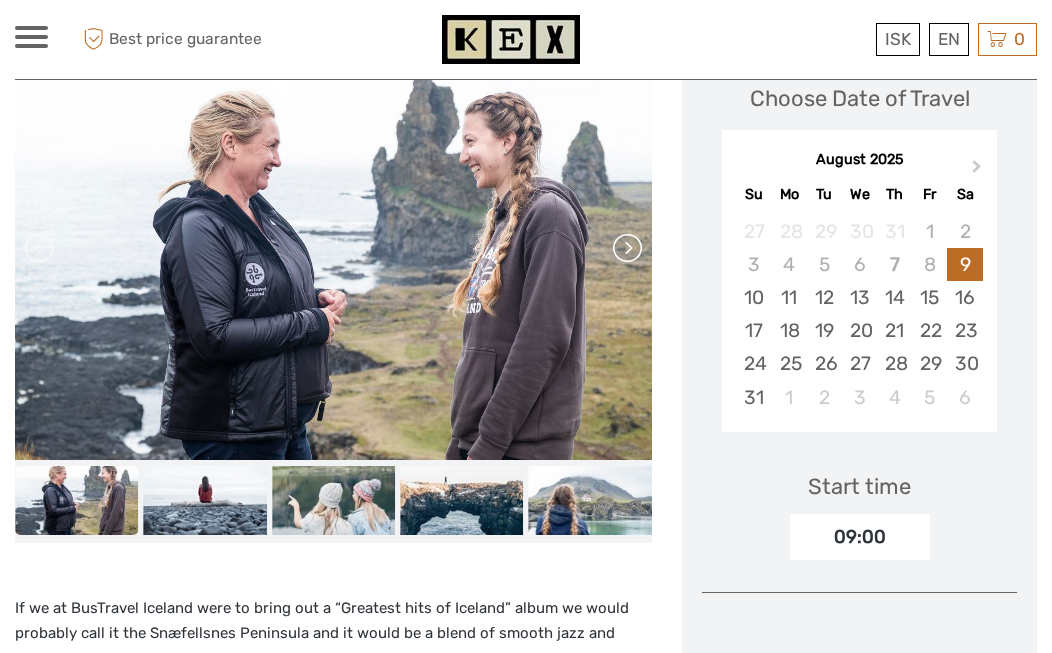click at bounding box center (626, 248) 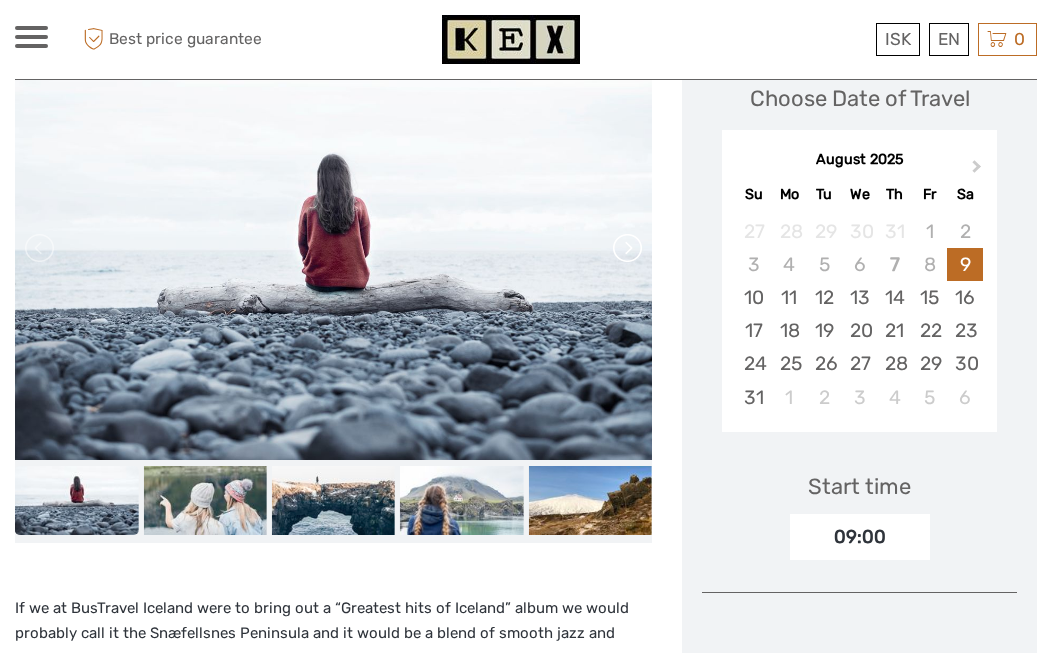 click at bounding box center [626, 248] 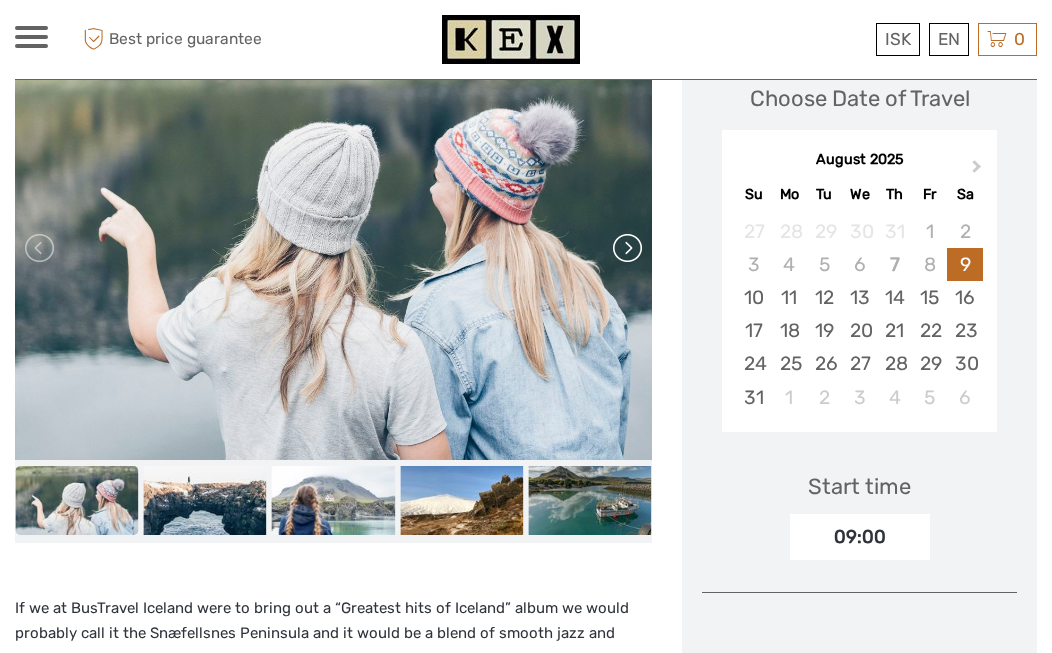 click at bounding box center [626, 248] 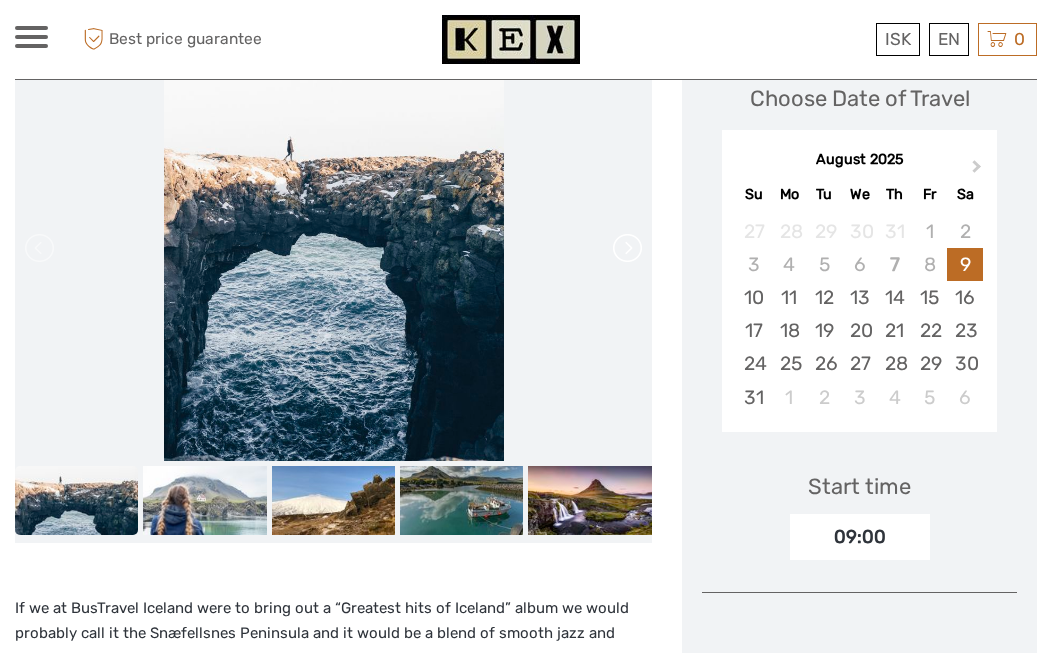 click at bounding box center [626, 248] 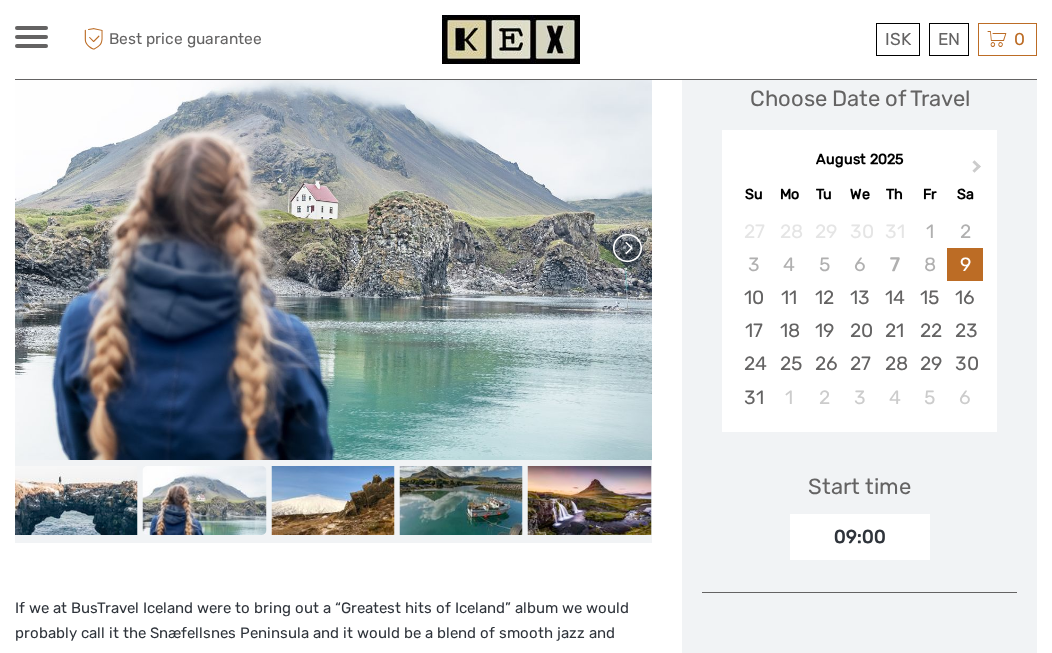 click at bounding box center (626, 248) 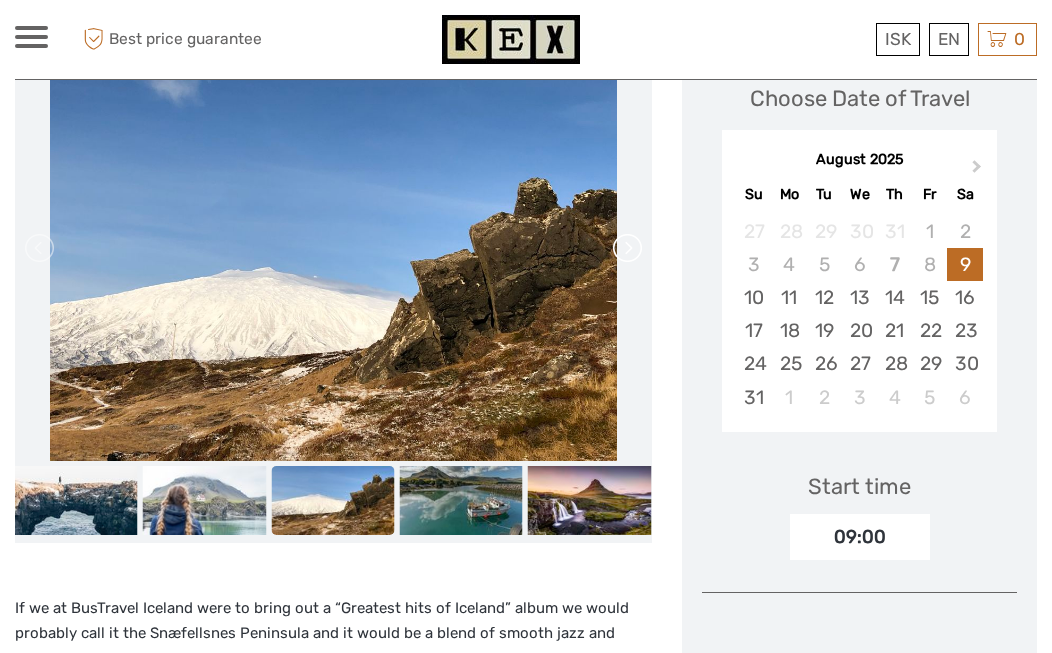 click at bounding box center [626, 248] 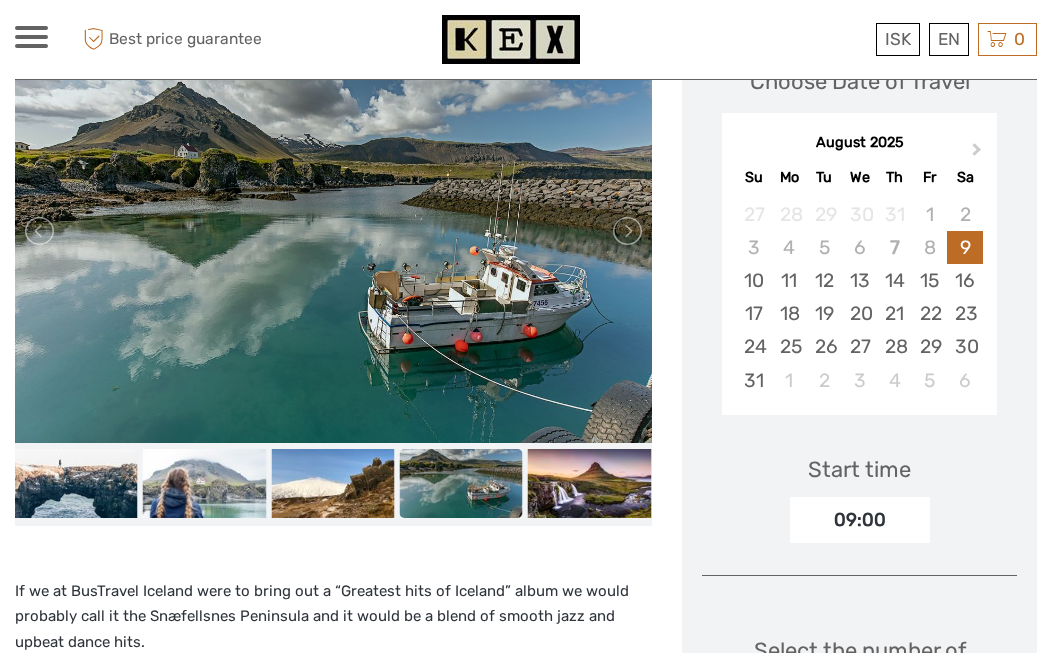 scroll, scrollTop: 320, scrollLeft: 0, axis: vertical 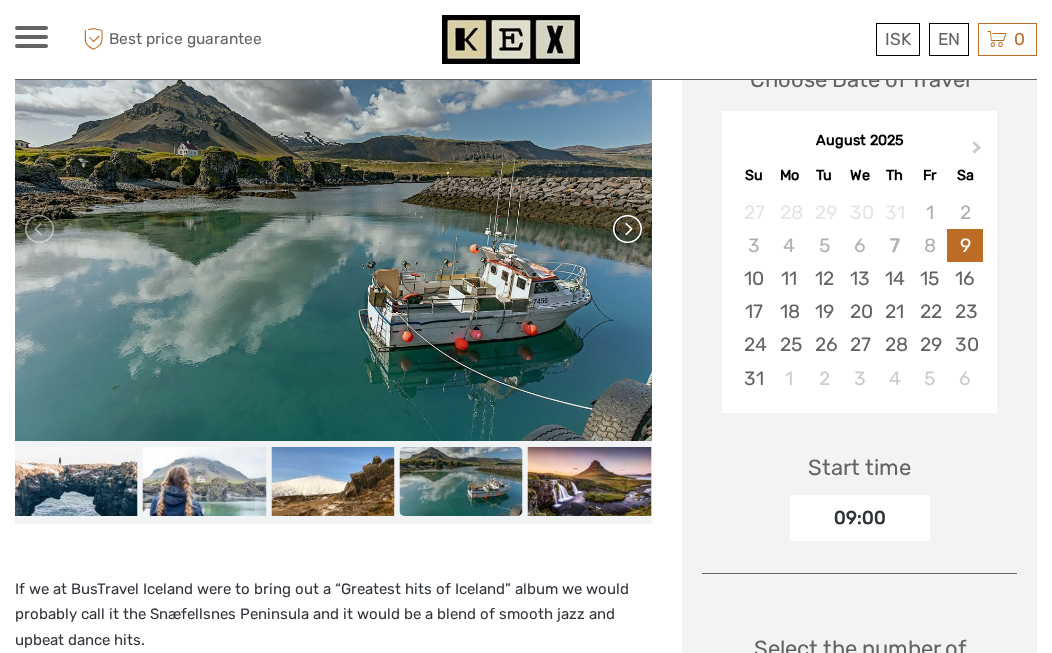click at bounding box center (626, 229) 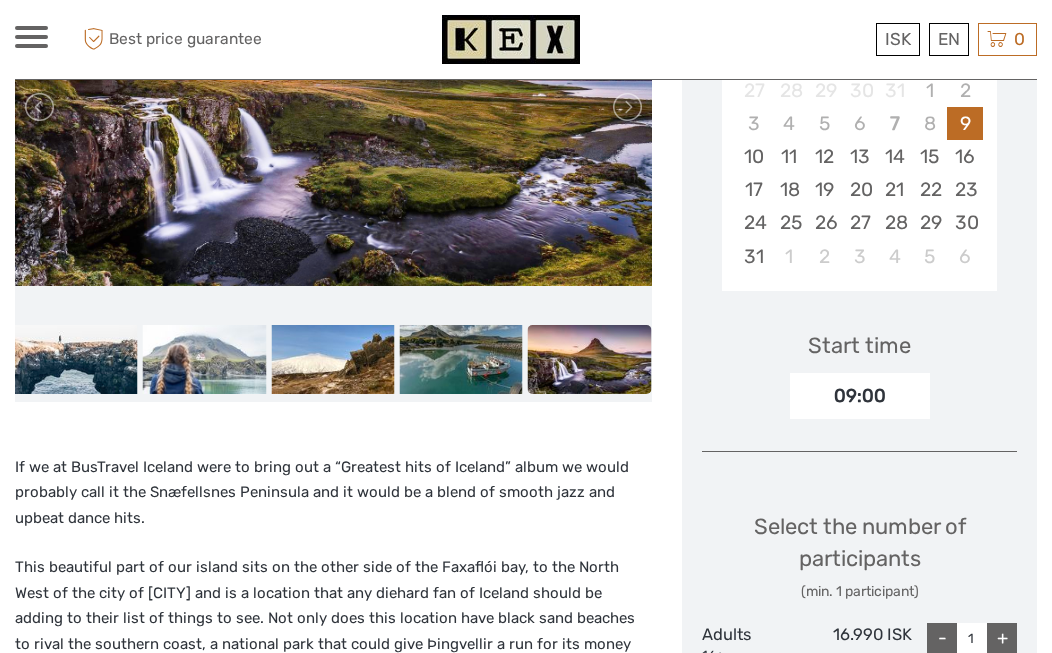 scroll, scrollTop: 444, scrollLeft: 0, axis: vertical 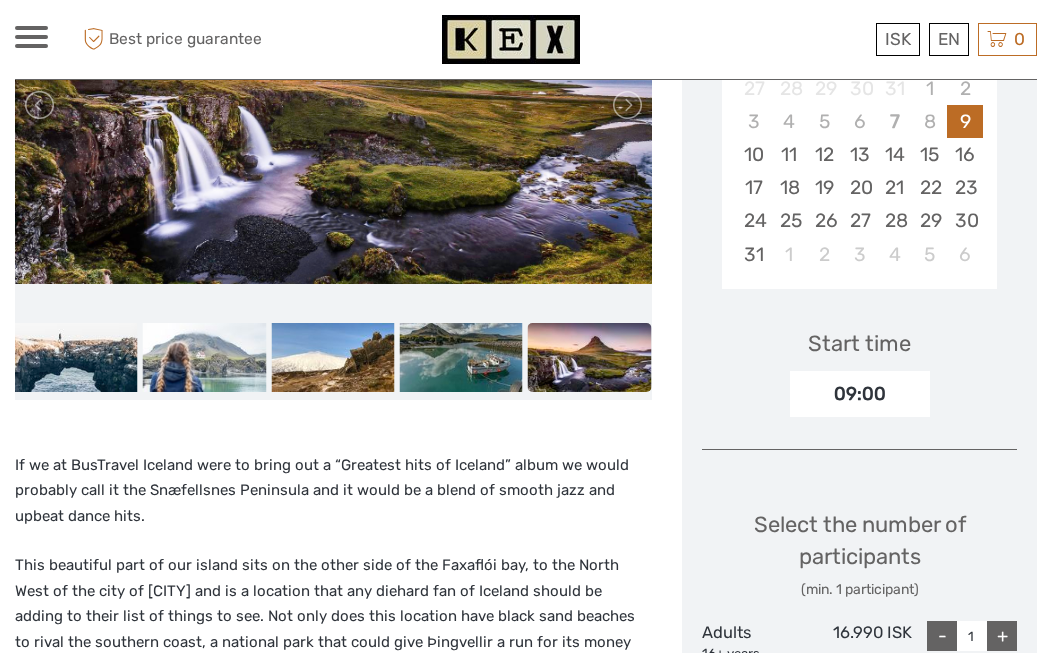 click at bounding box center [333, 105] 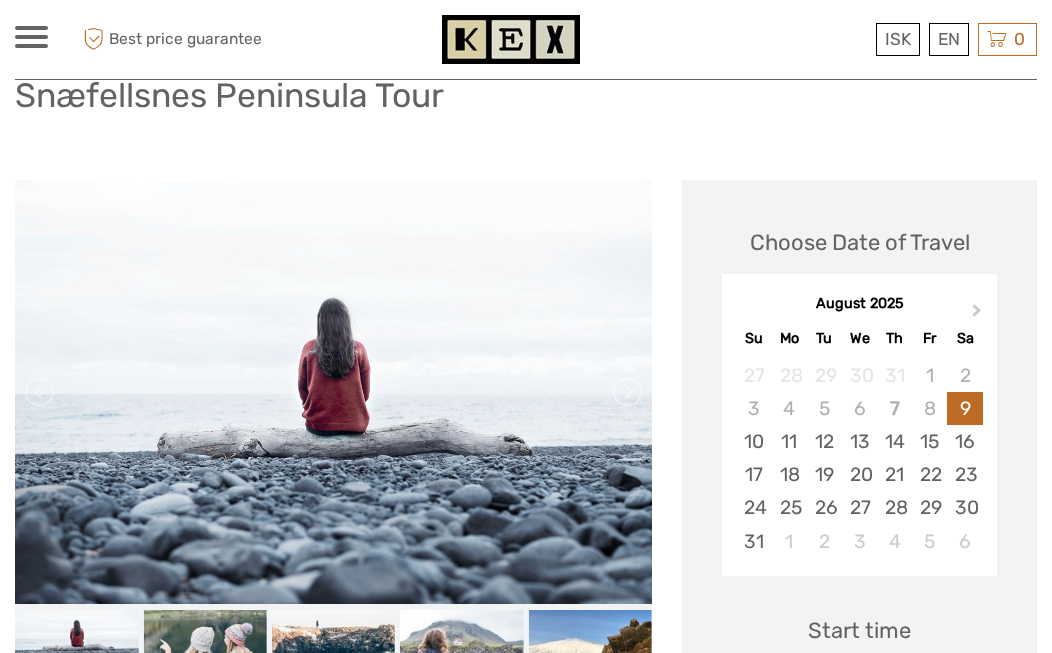 scroll, scrollTop: 158, scrollLeft: 0, axis: vertical 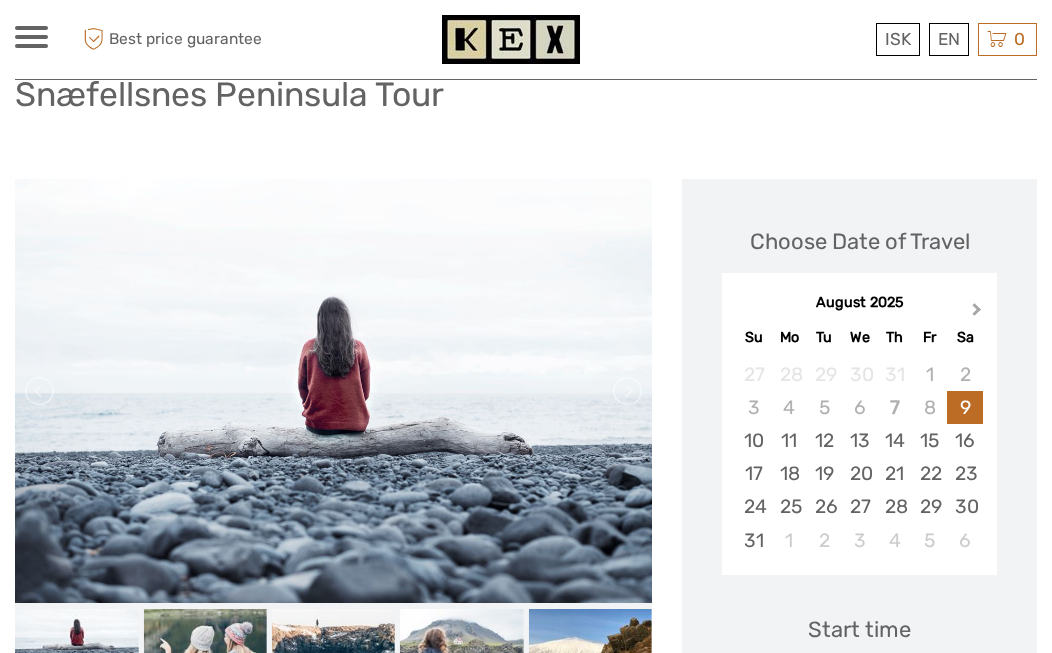 click on "Next Month" at bounding box center (977, 313) 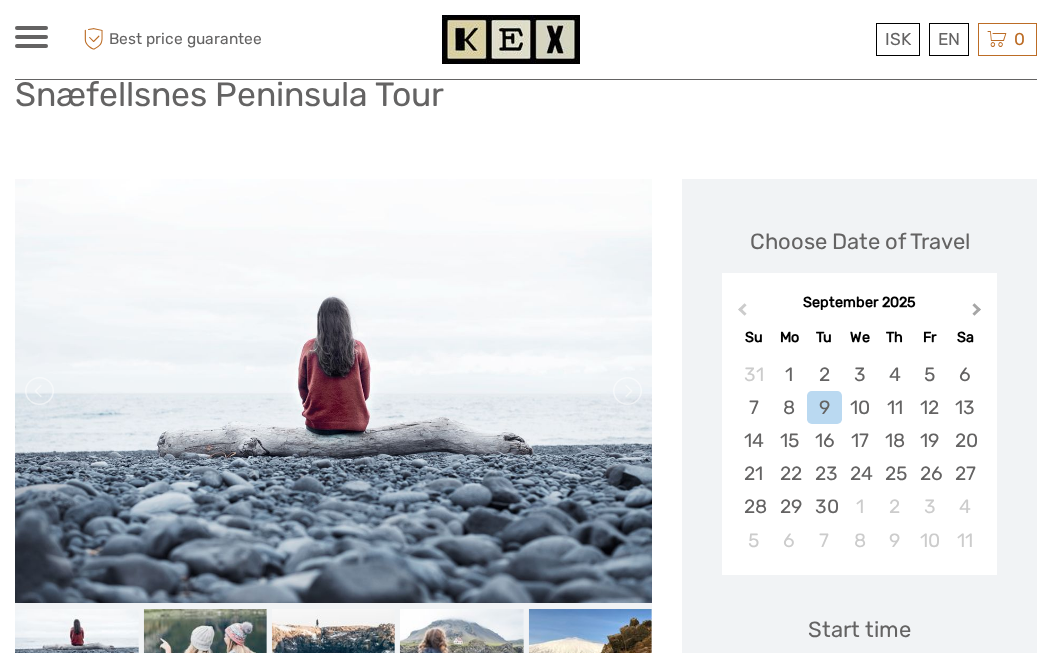 click on "Next Month" at bounding box center [977, 313] 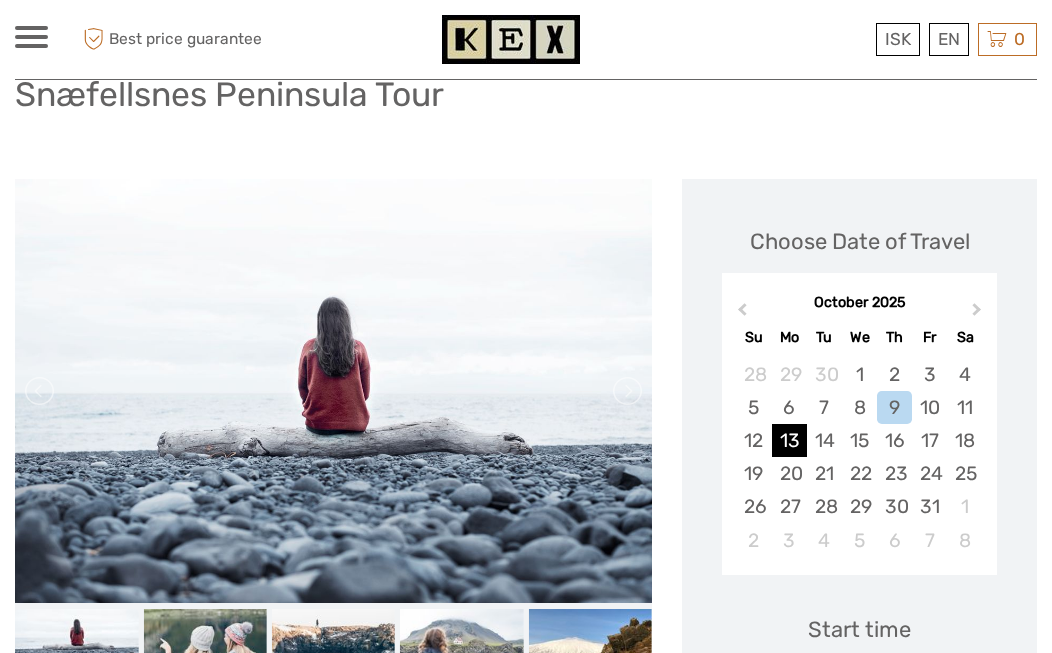 click on "13" at bounding box center (789, 440) 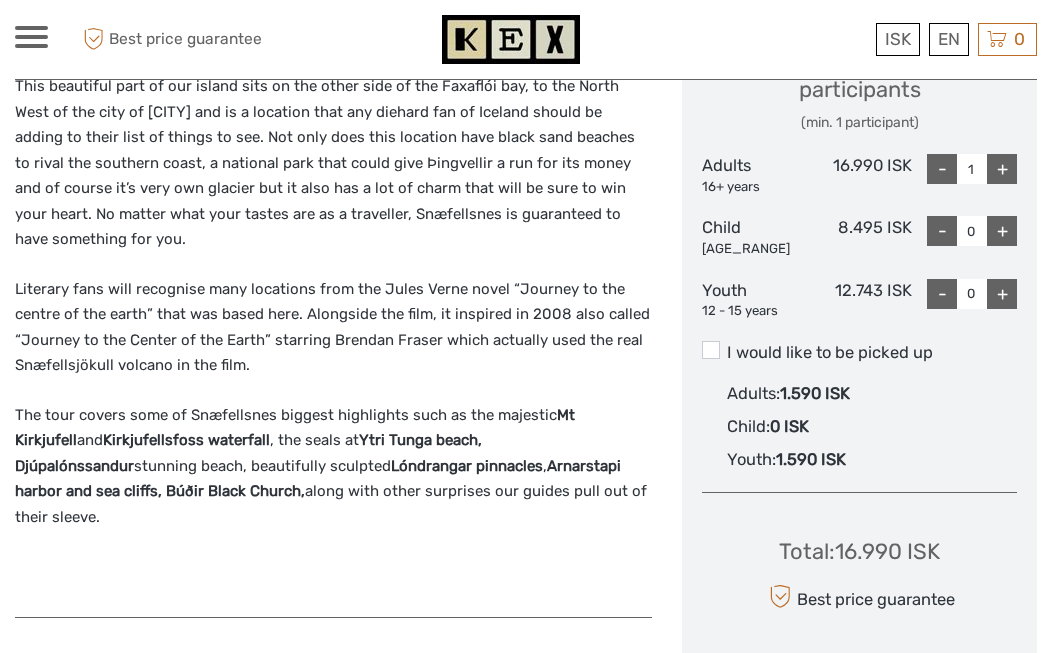 scroll, scrollTop: 947, scrollLeft: 0, axis: vertical 